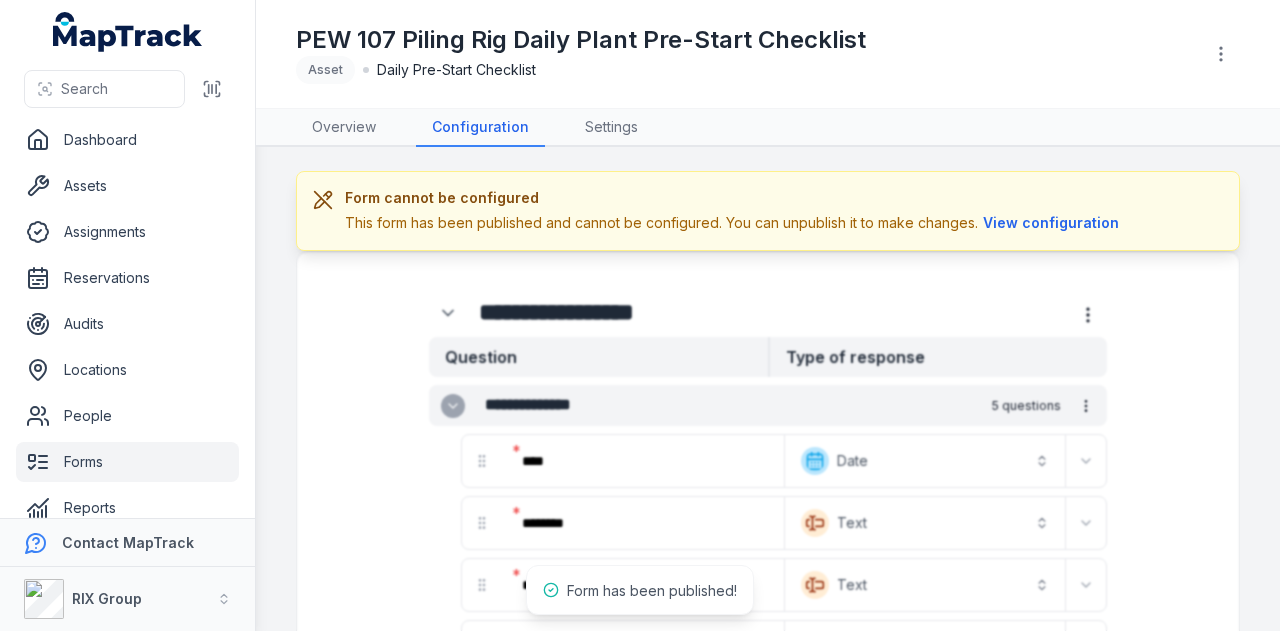 scroll, scrollTop: 0, scrollLeft: 0, axis: both 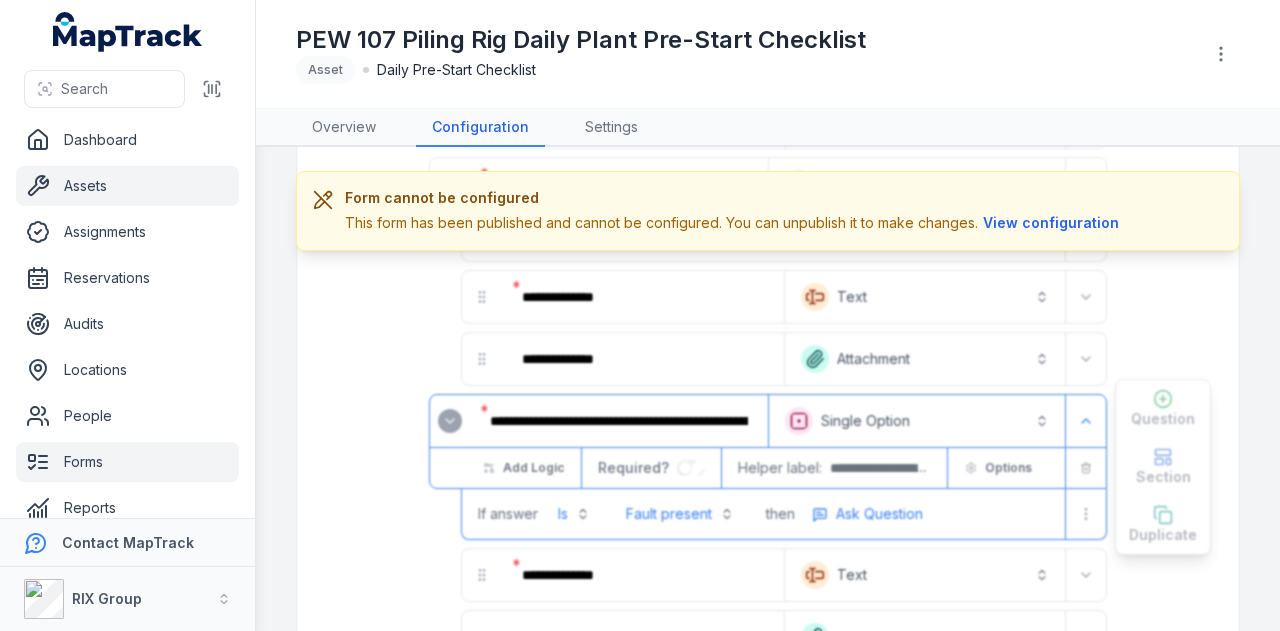 click on "Assets" at bounding box center [127, 186] 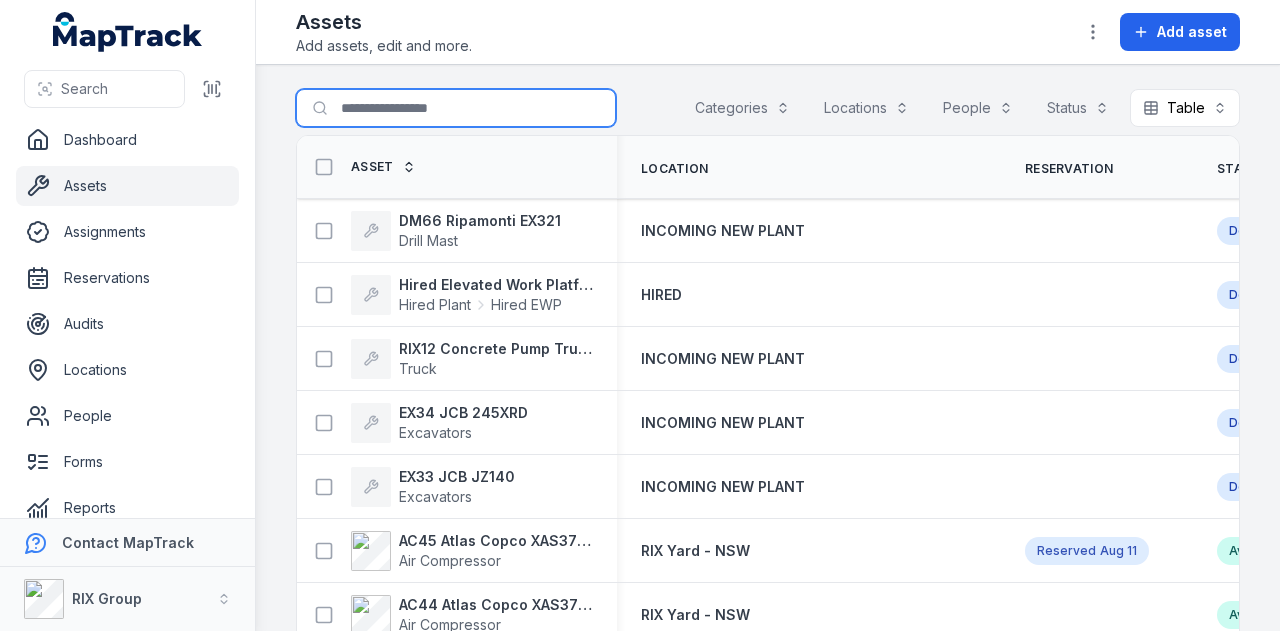 click on "Search for  assets" at bounding box center [456, 108] 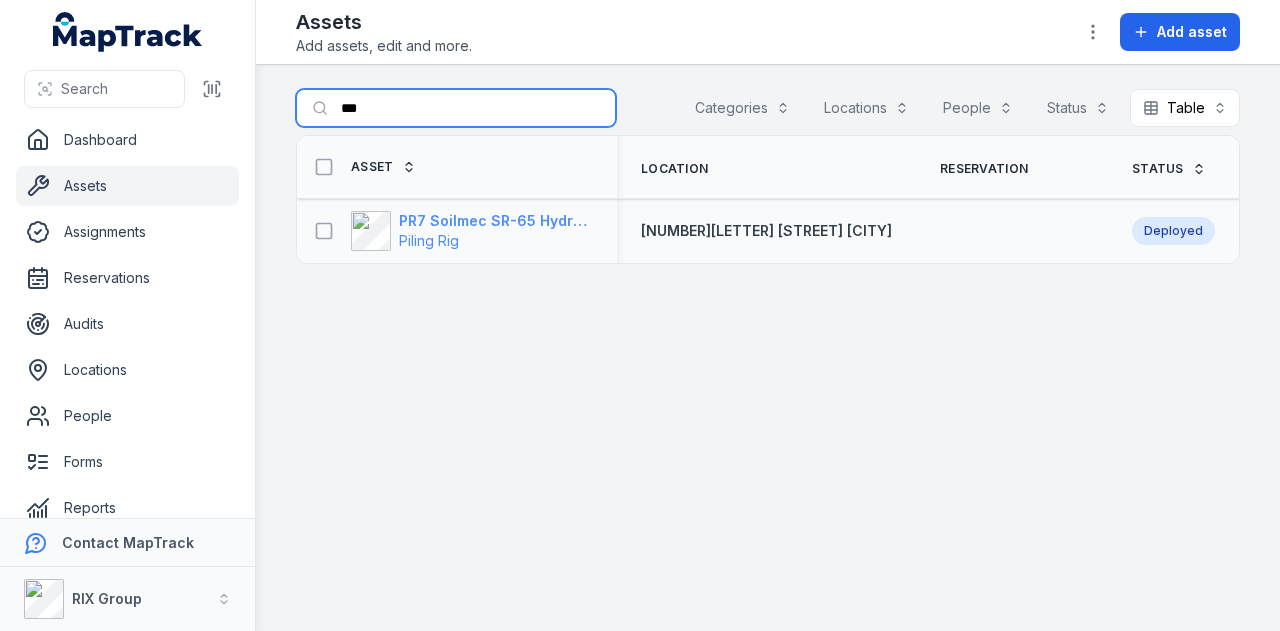 type on "***" 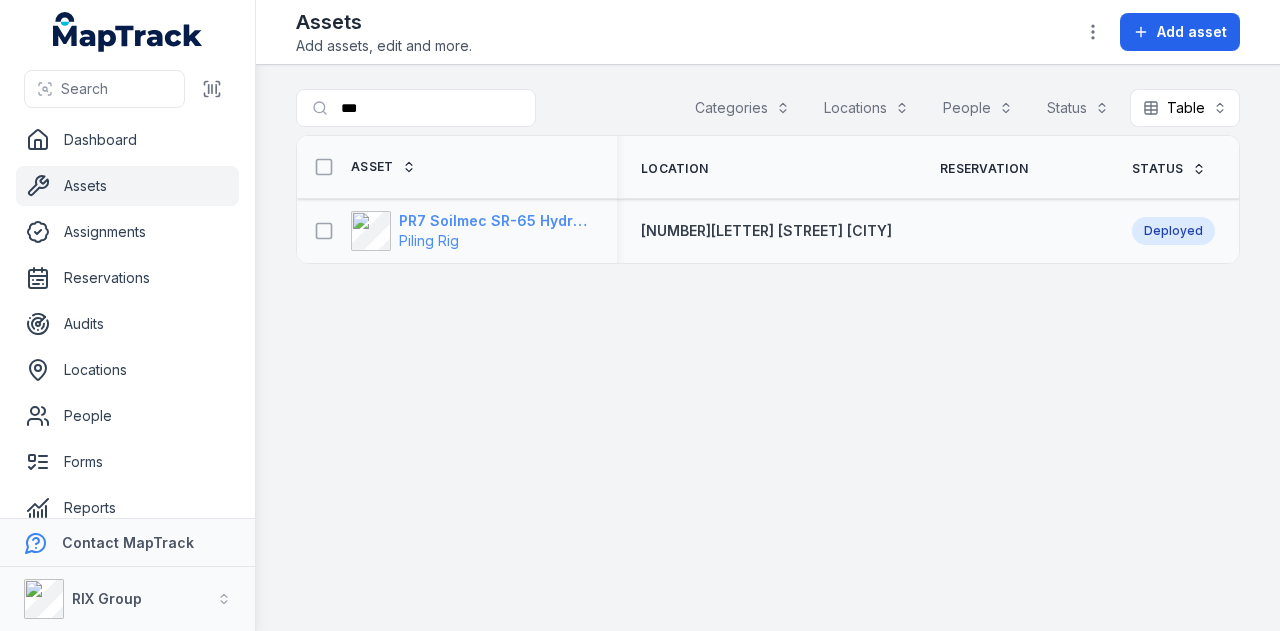 click on "PR7 Soilmec SR-65 Hydraulic Rotary Rig" at bounding box center [496, 221] 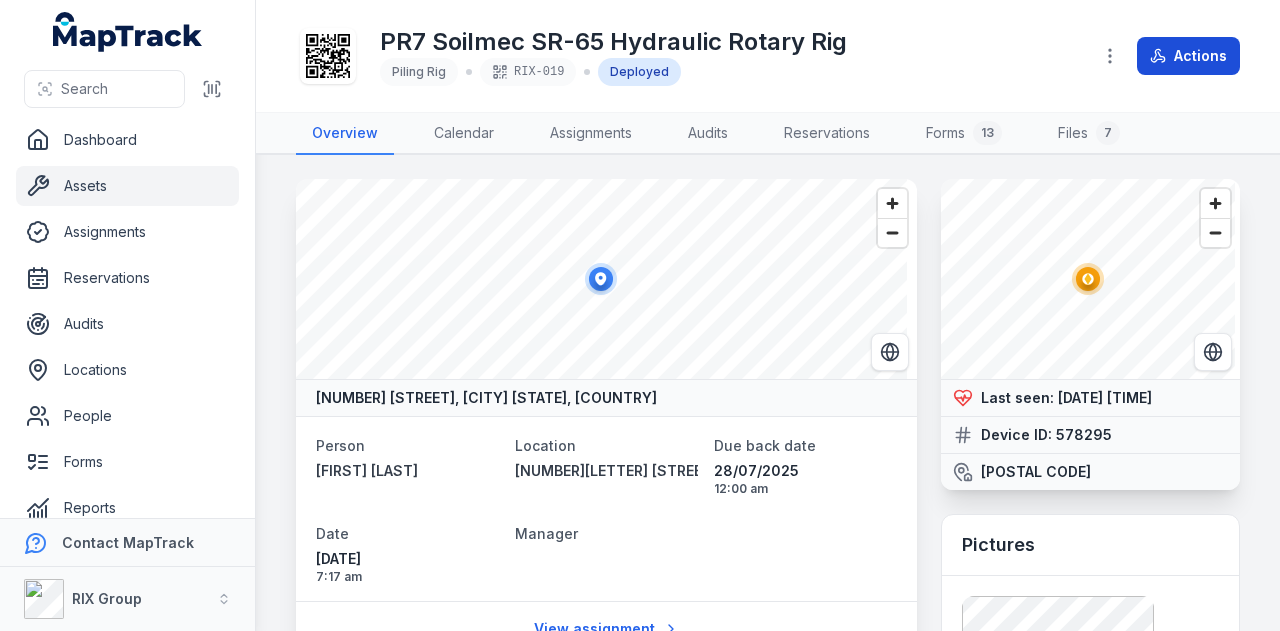 click on "Actions" at bounding box center [1188, 56] 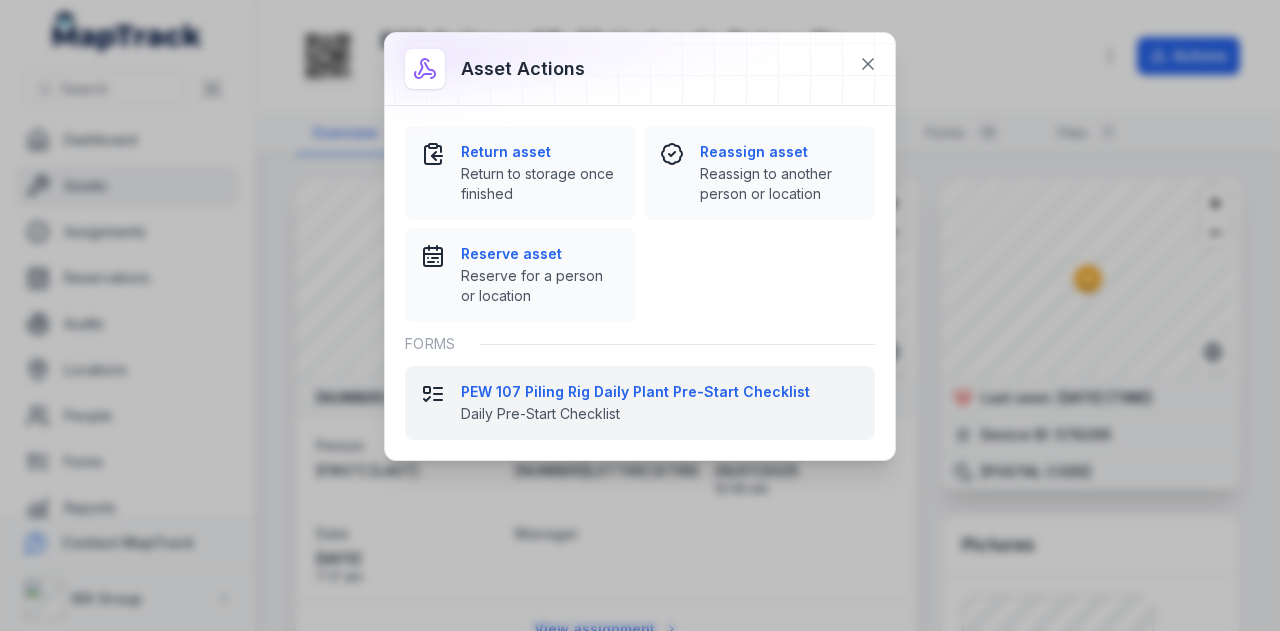 click on "PEW 107 Piling Rig Daily Plant Pre-Start Checklist" at bounding box center (660, 392) 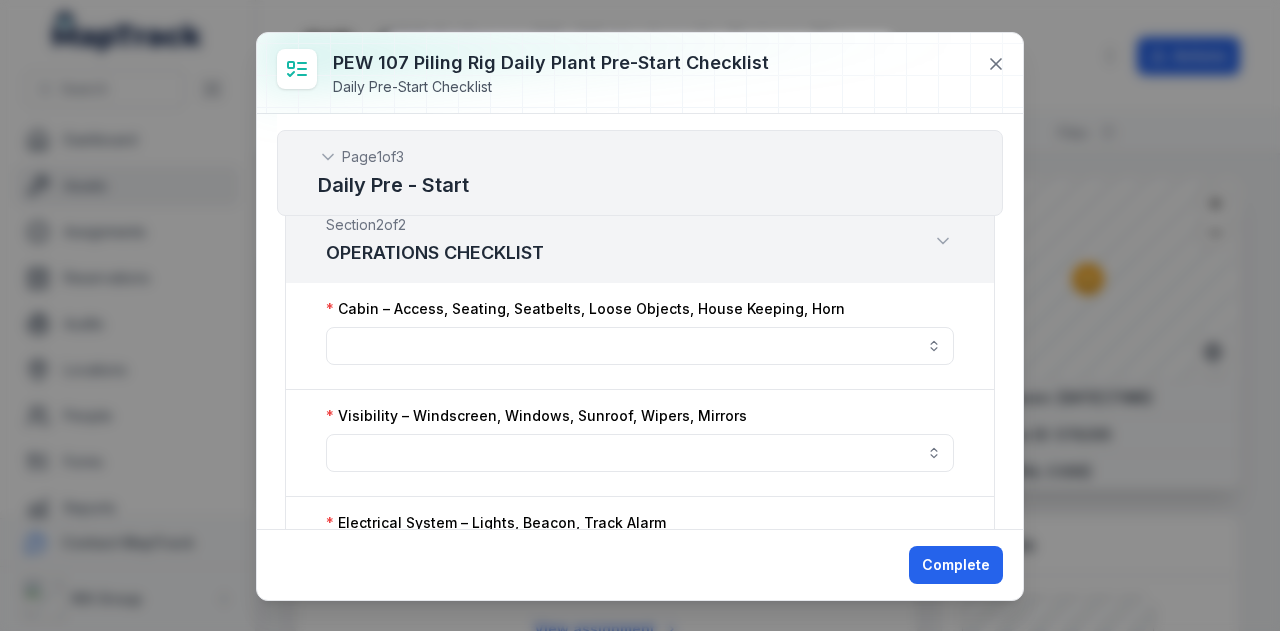 scroll, scrollTop: 663, scrollLeft: 0, axis: vertical 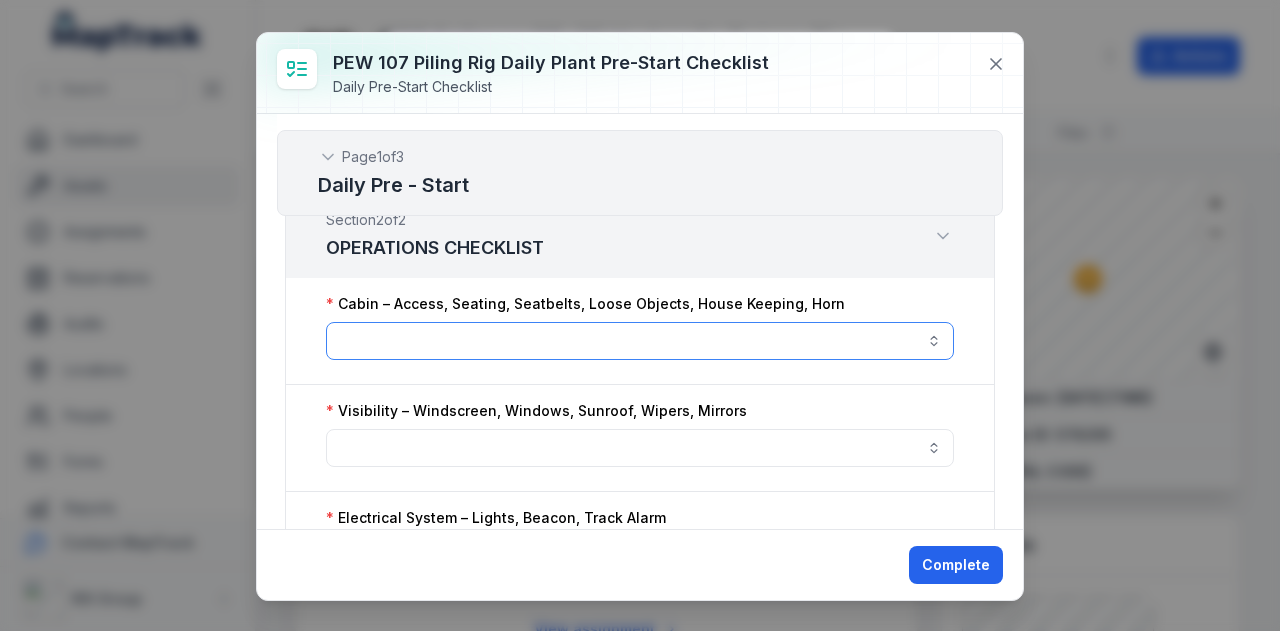 click at bounding box center (640, 341) 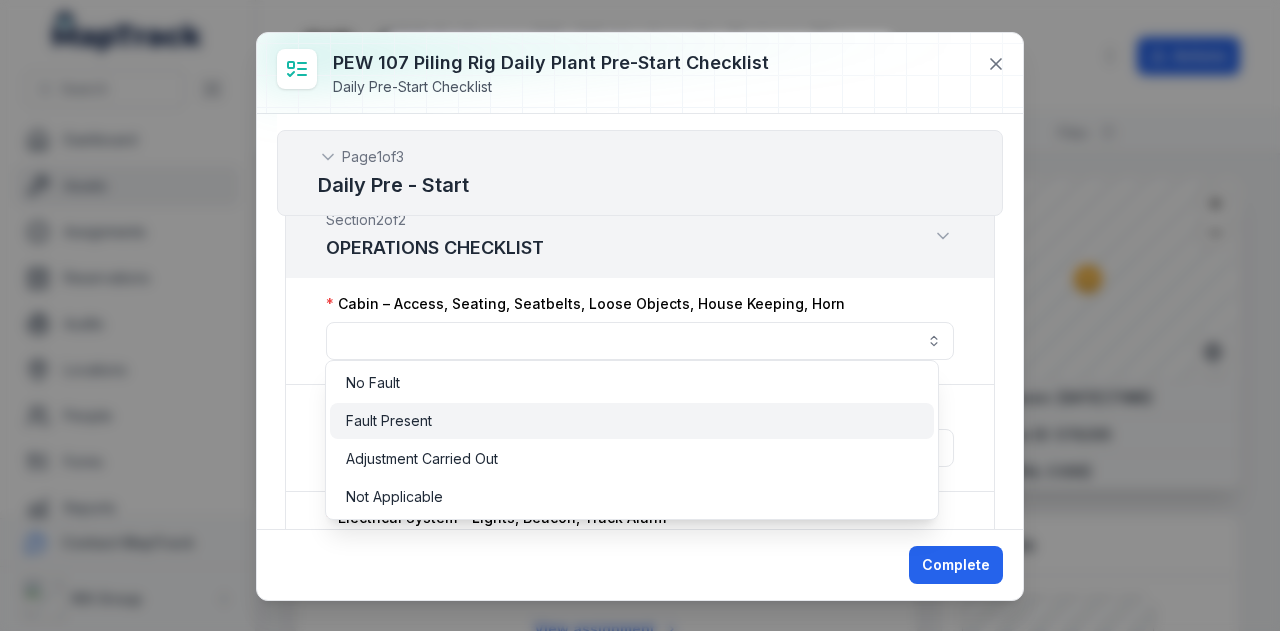 click on "Fault Present" at bounding box center [632, 421] 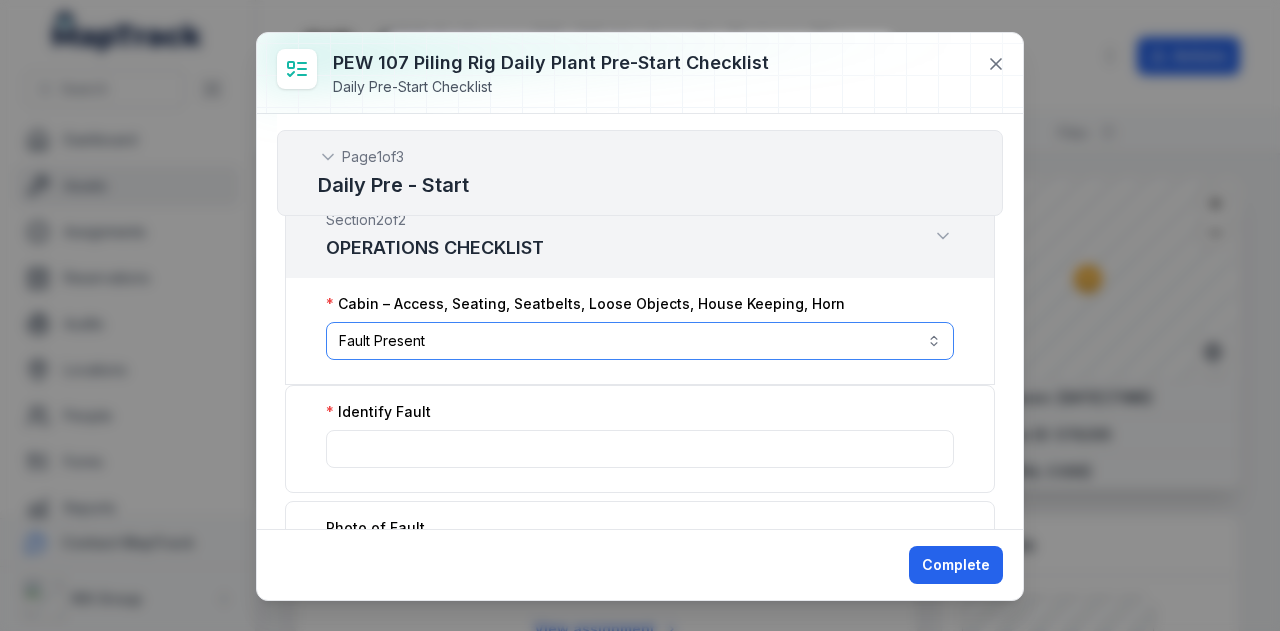 click on "**********" at bounding box center (640, 341) 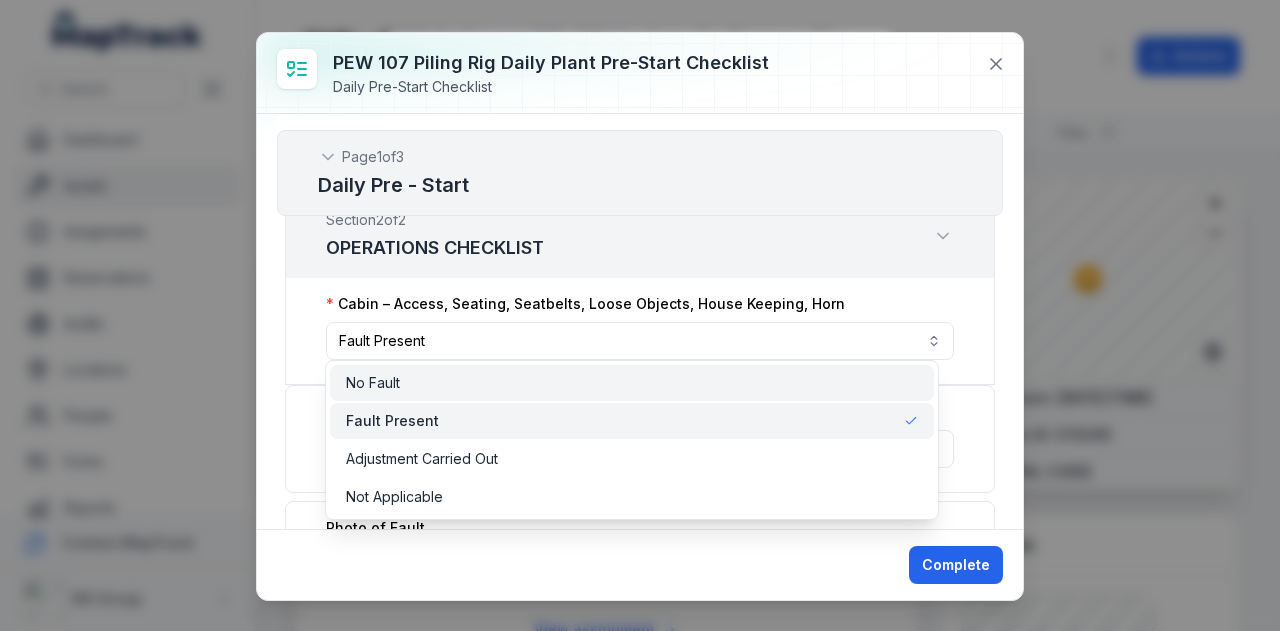 click on "No Fault" at bounding box center [632, 383] 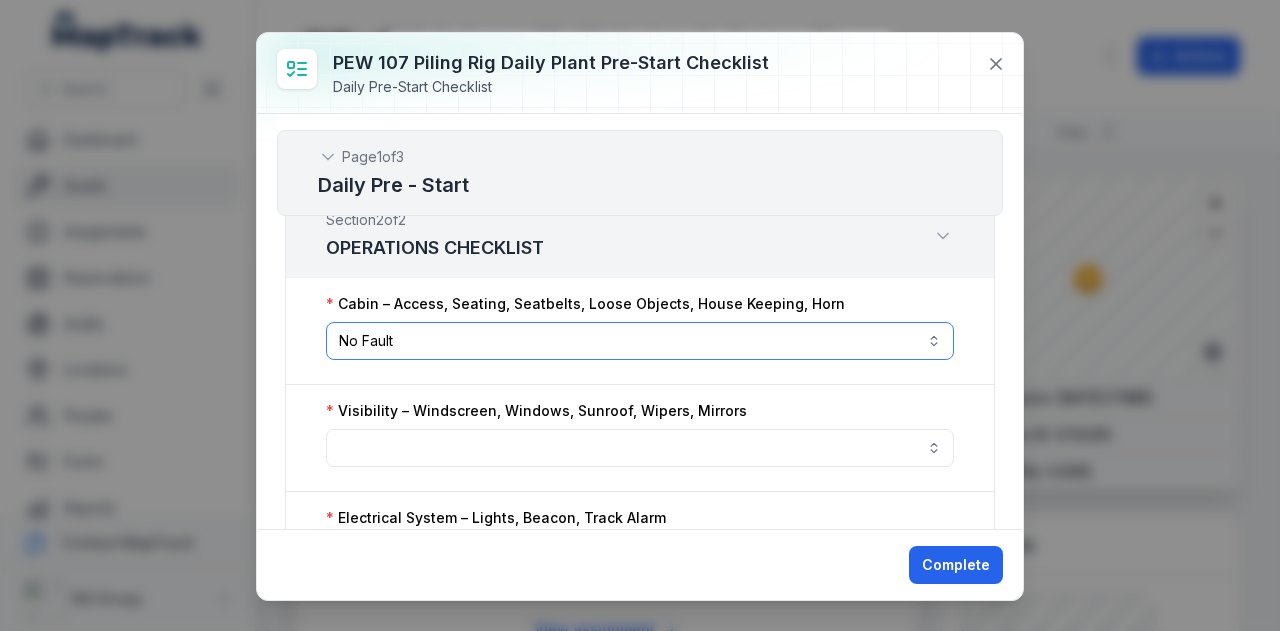 click on "No Fault ********" at bounding box center (640, 341) 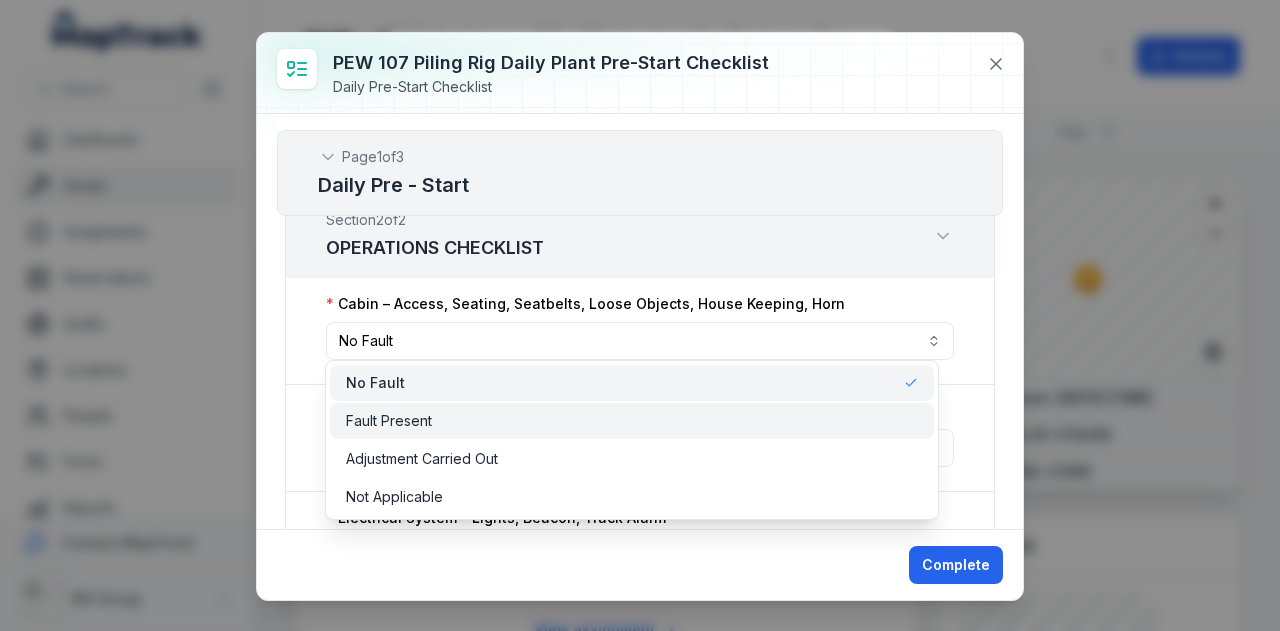 click on "Fault Present" at bounding box center [632, 421] 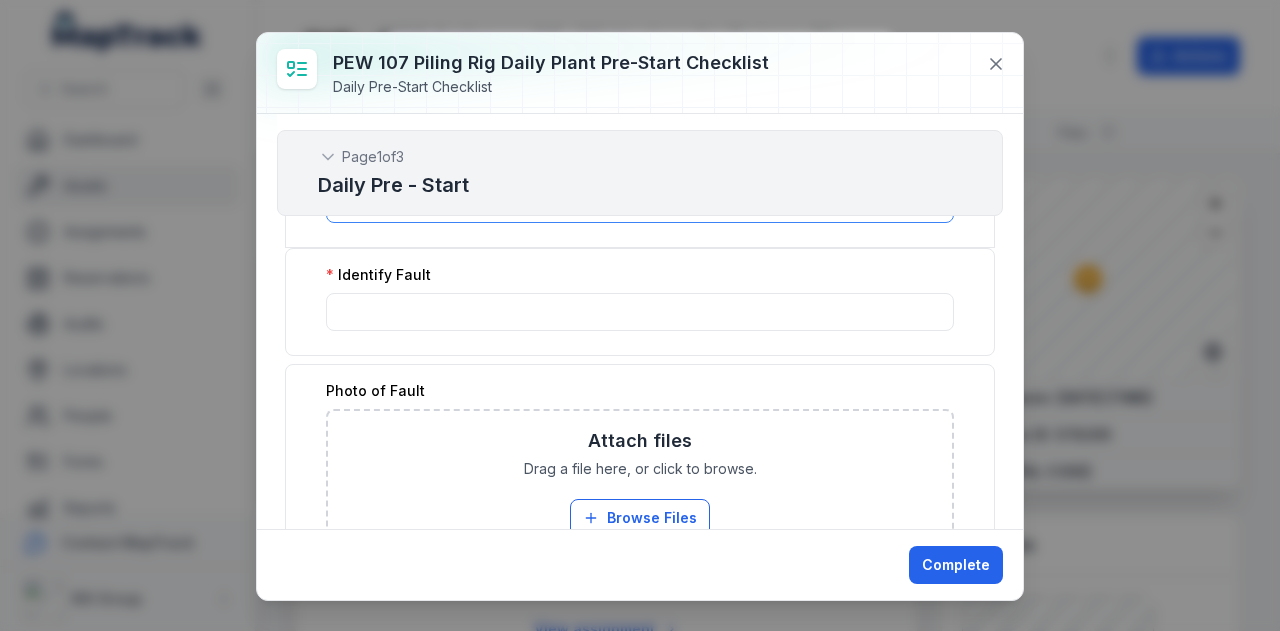 scroll, scrollTop: 801, scrollLeft: 0, axis: vertical 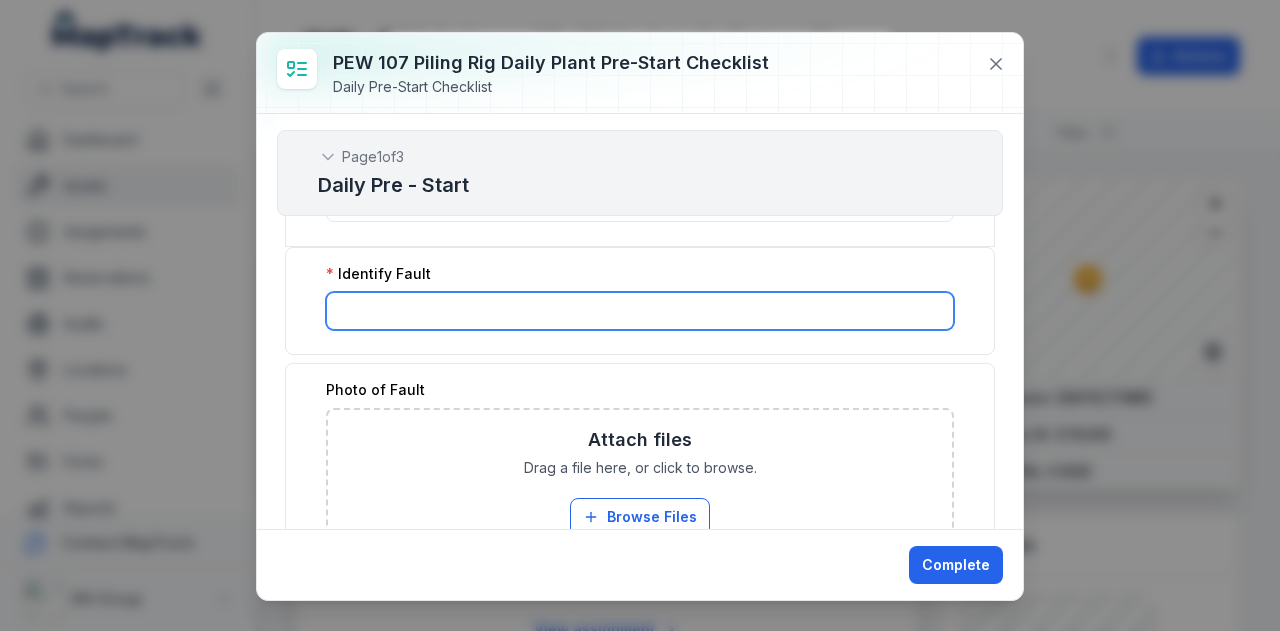 click at bounding box center [640, 311] 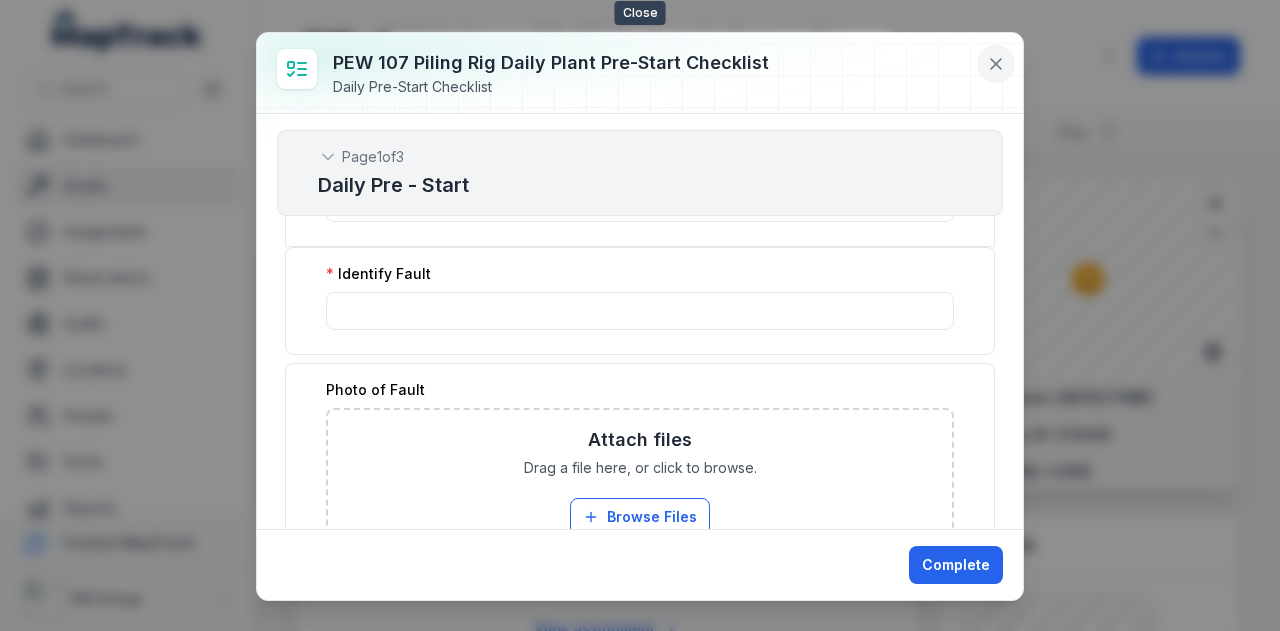 click 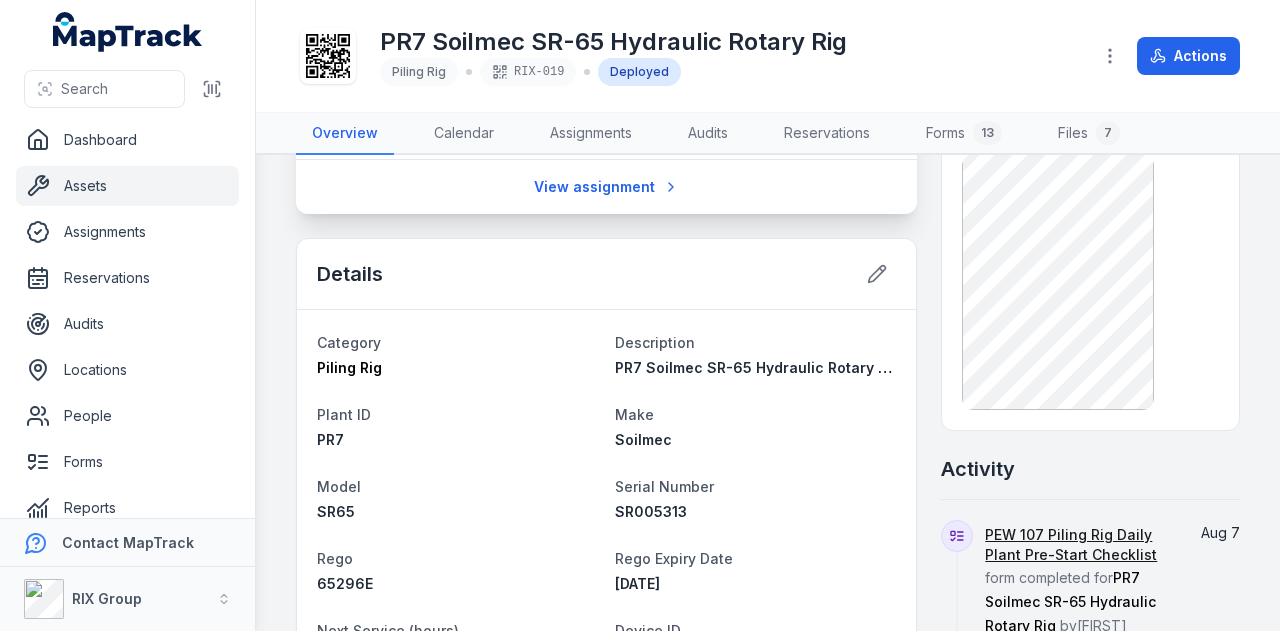 scroll, scrollTop: 401, scrollLeft: 0, axis: vertical 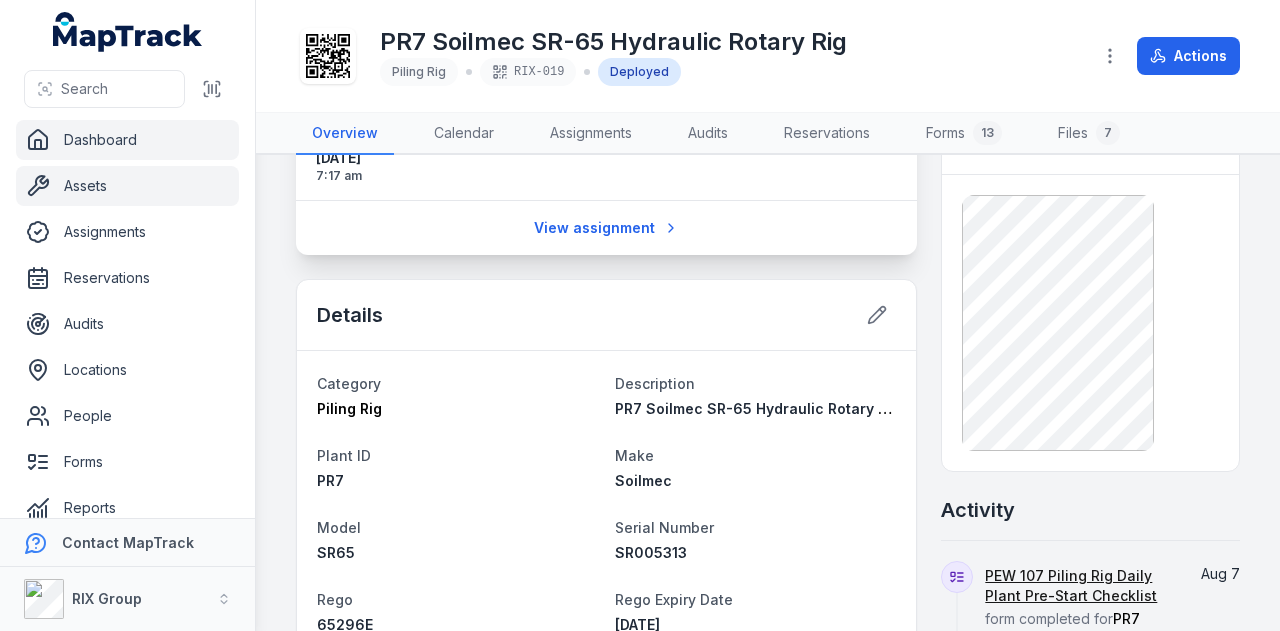 click on "Dashboard" at bounding box center (127, 140) 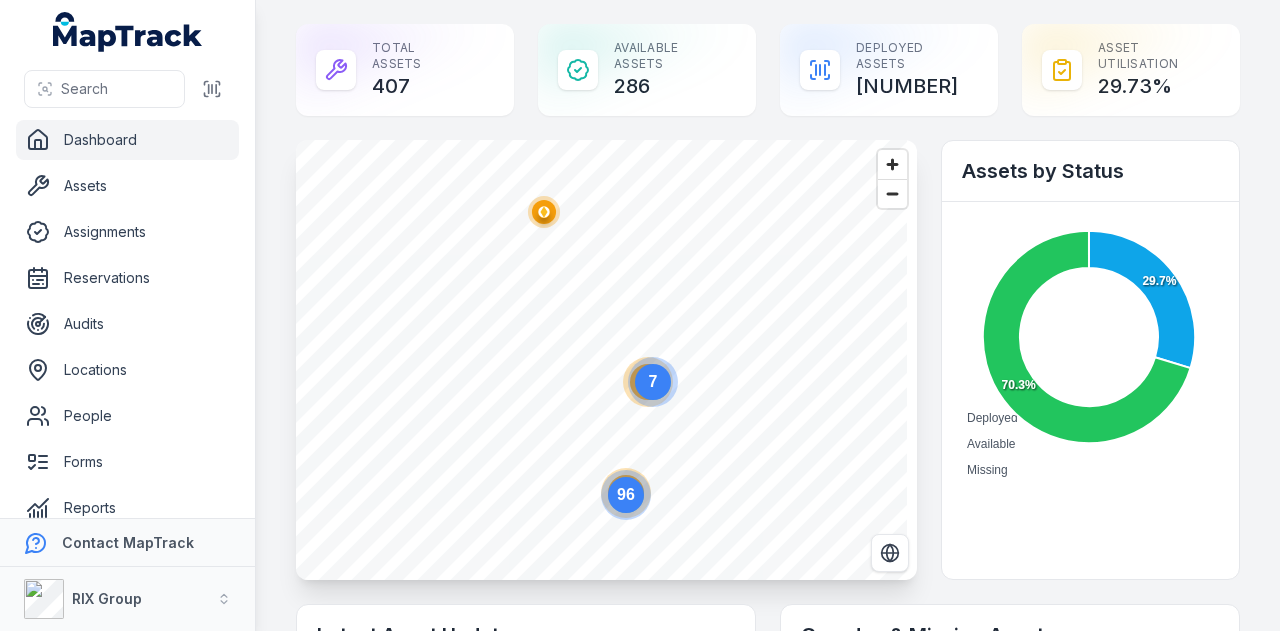 click on "Dashboard Assets Assignments Reservations Audits Locations People Forms Reports Alerts Settings" at bounding box center (127, 370) 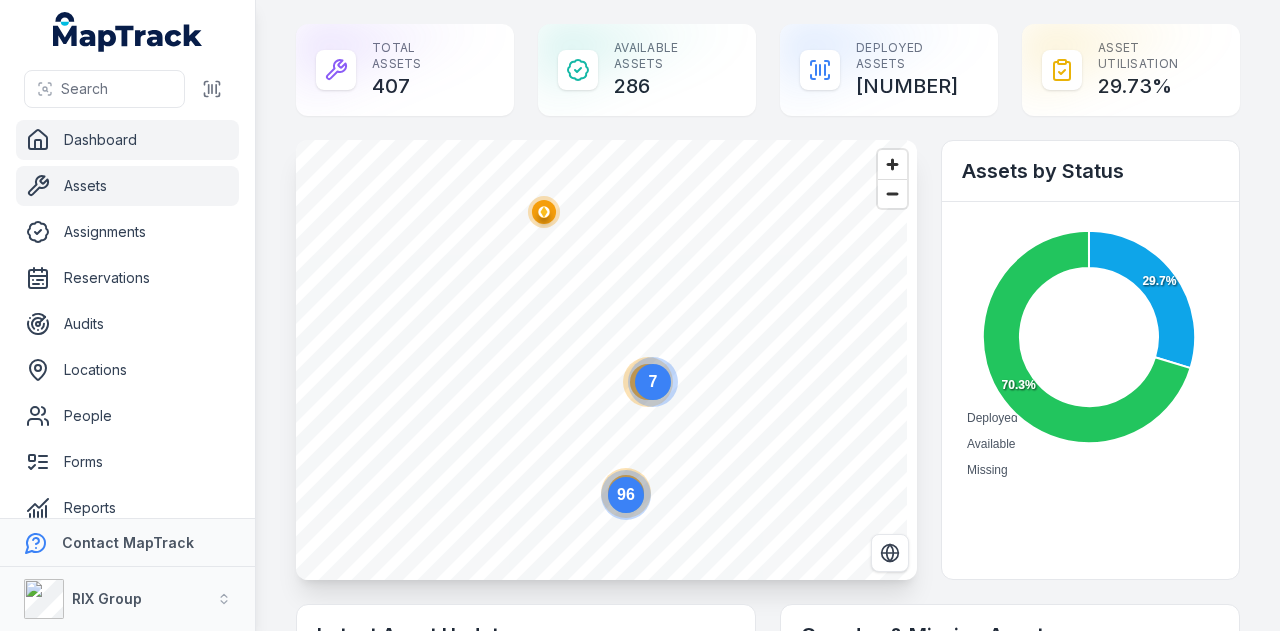 click on "Assets" at bounding box center (127, 186) 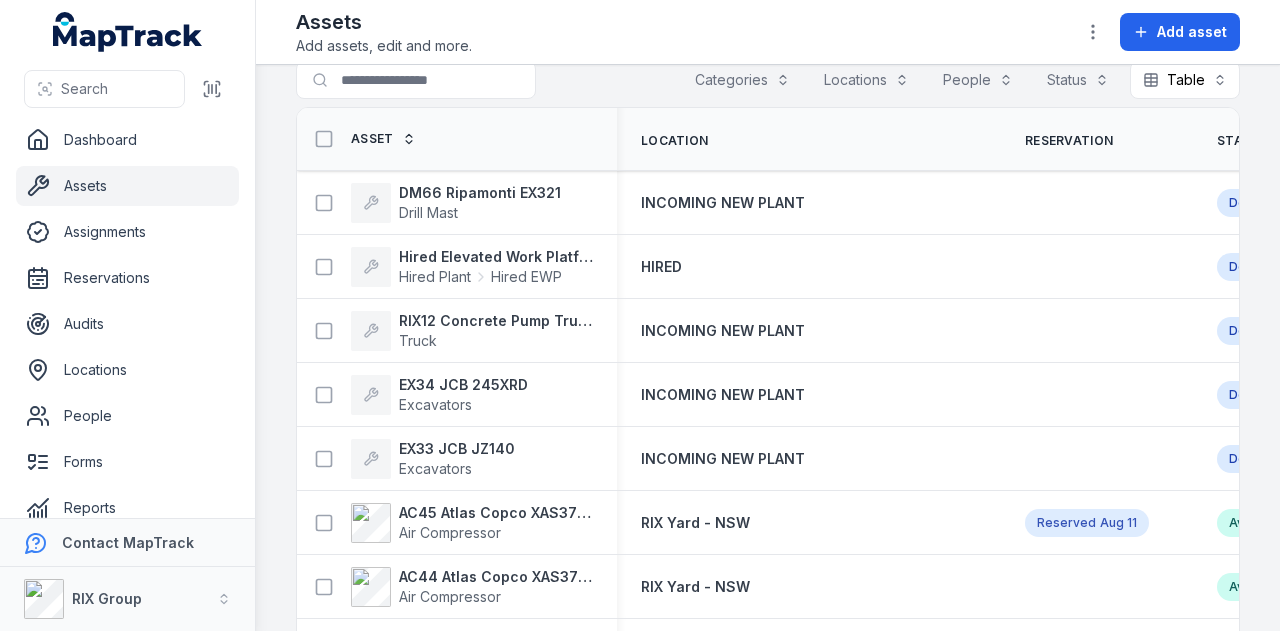 scroll, scrollTop: 0, scrollLeft: 0, axis: both 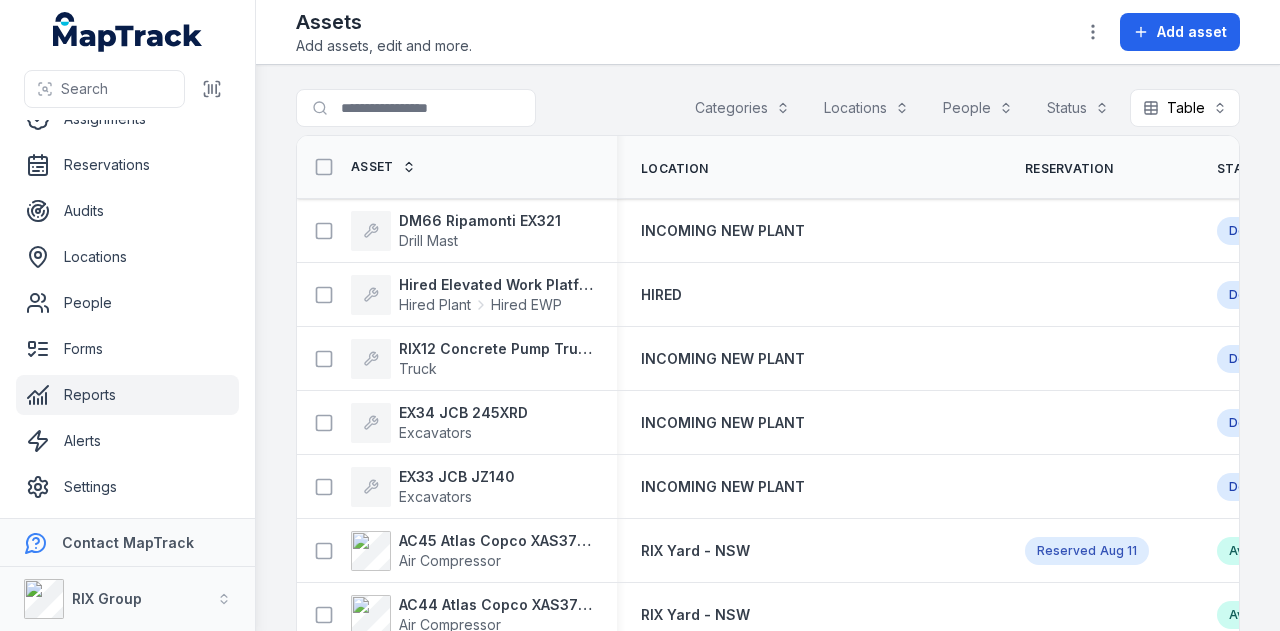 click on "Reports" at bounding box center (127, 395) 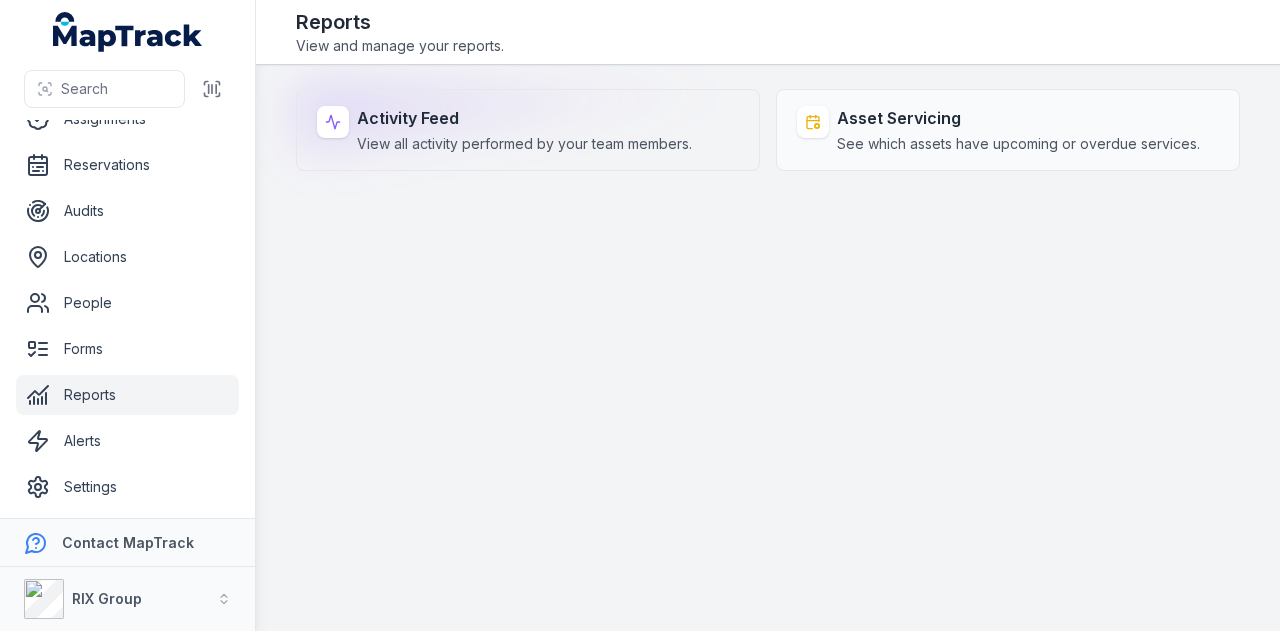 click on "View all activity performed by your team members." at bounding box center [524, 144] 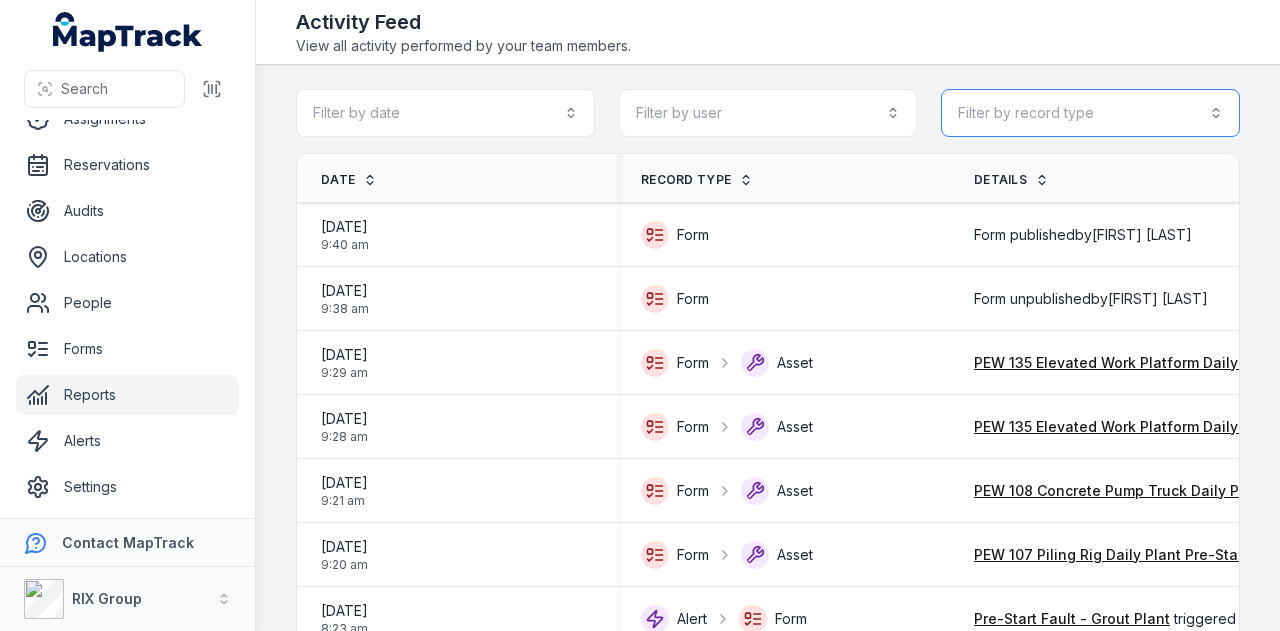 click on "Filter by record type" at bounding box center [1090, 113] 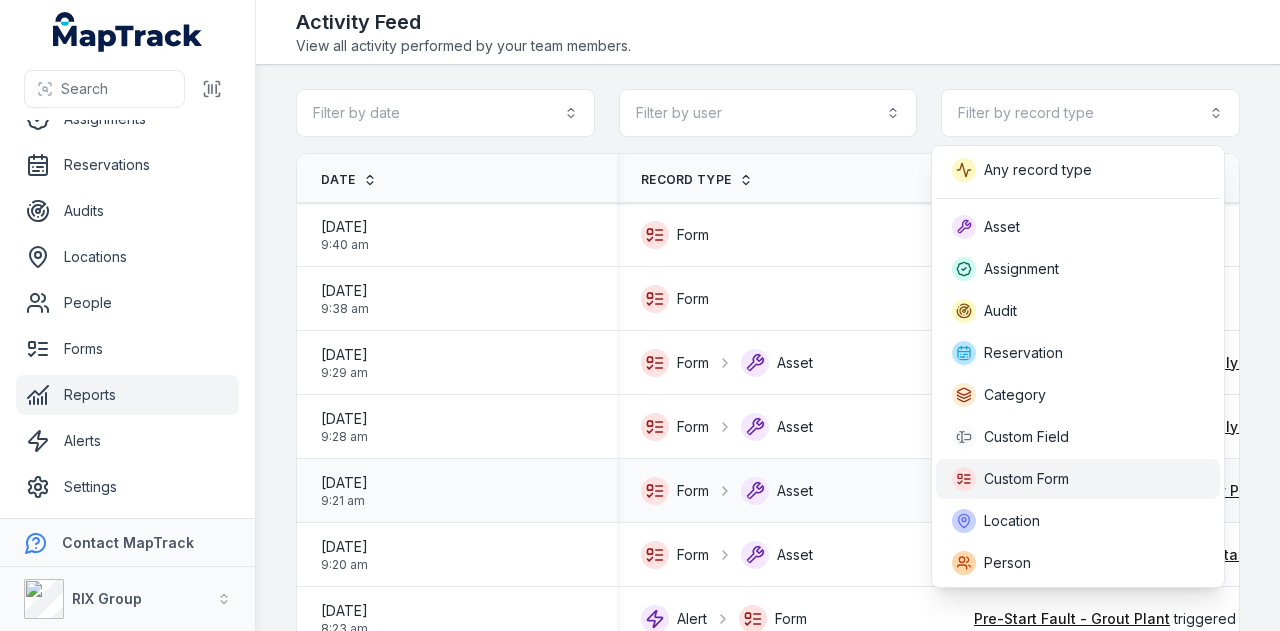 click on "Custom Form" at bounding box center (1078, 479) 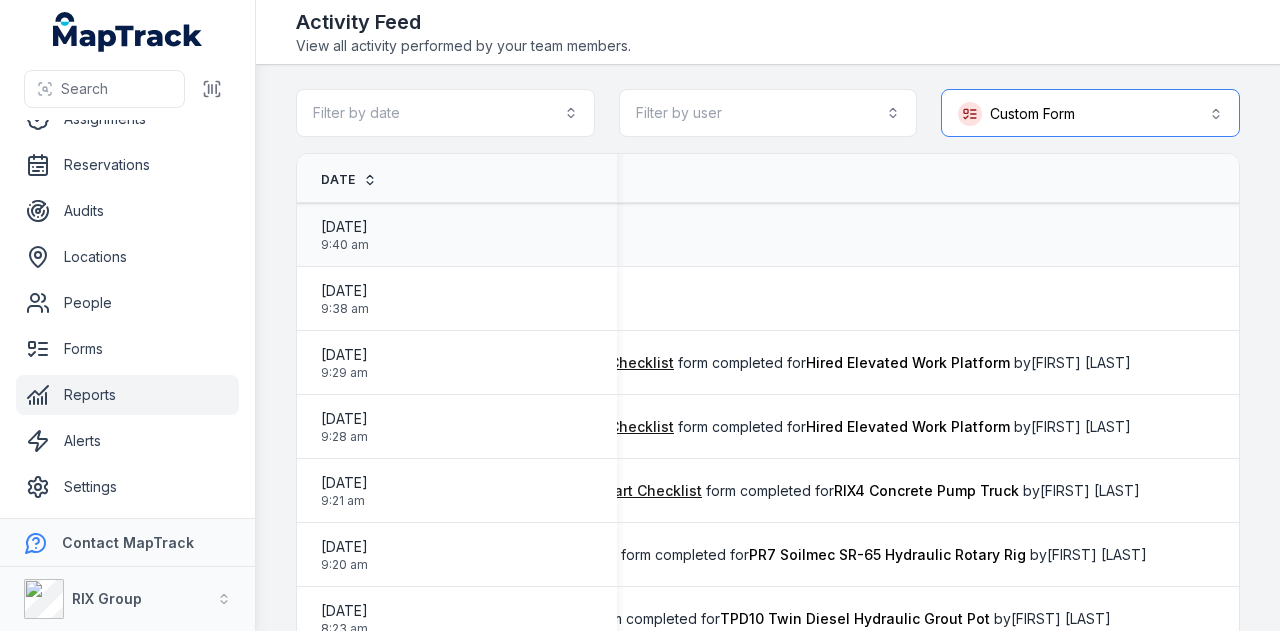 scroll, scrollTop: 0, scrollLeft: 590, axis: horizontal 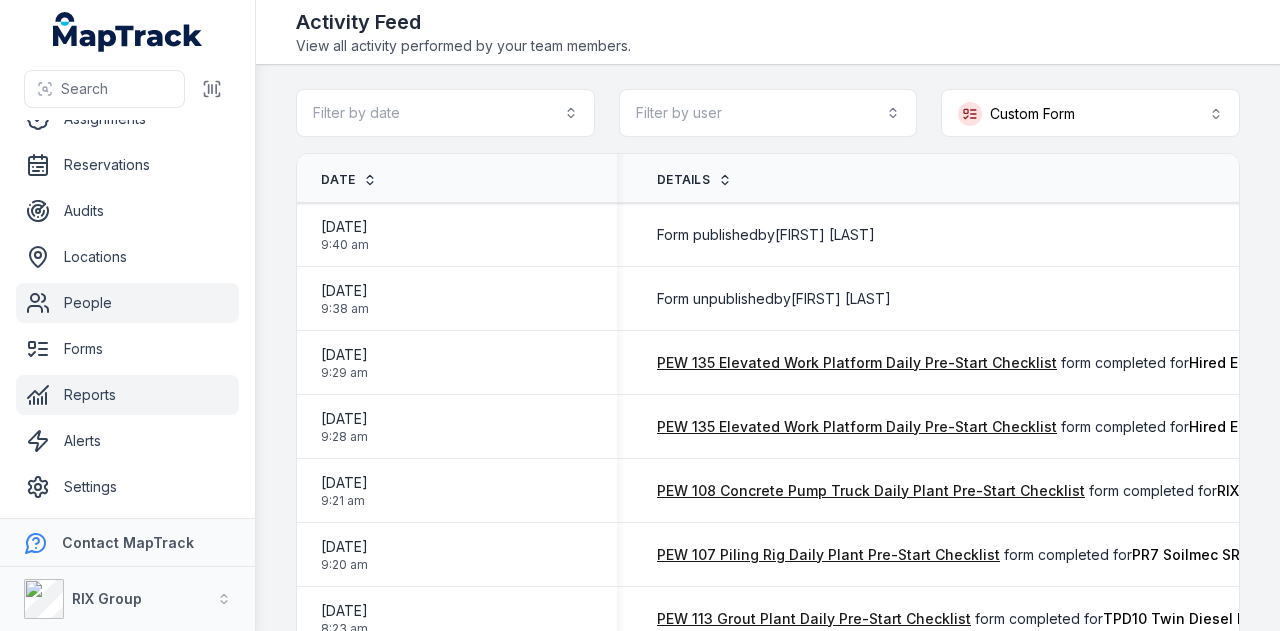 click on "People" at bounding box center [127, 303] 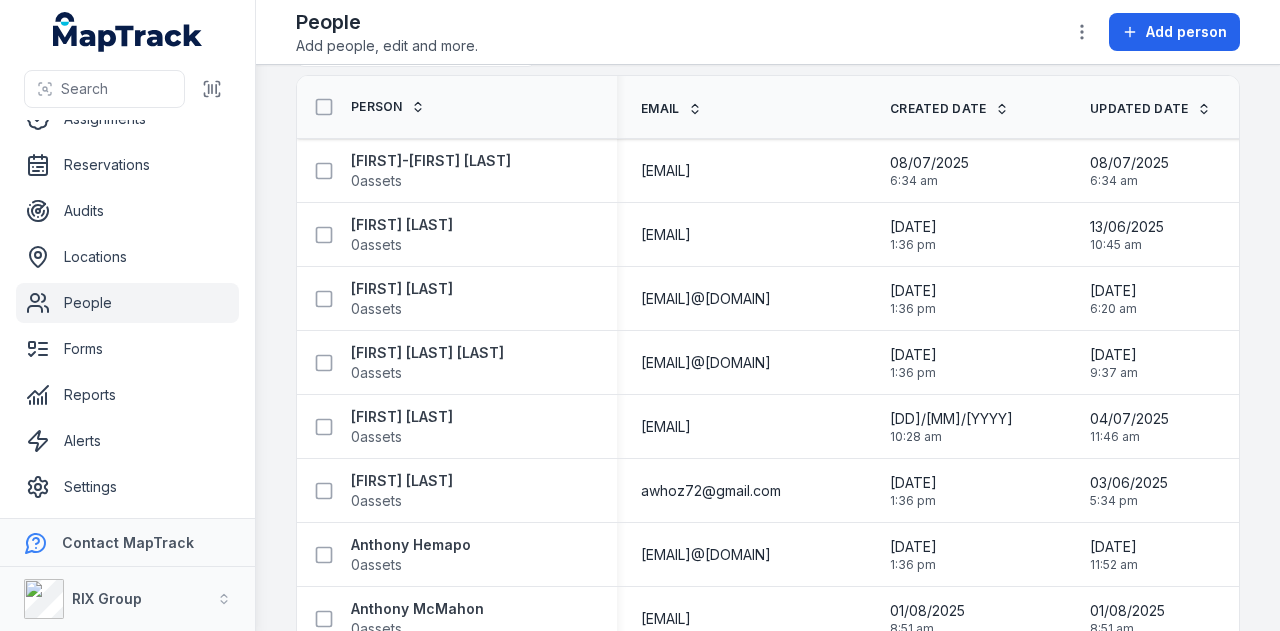 scroll, scrollTop: 0, scrollLeft: 0, axis: both 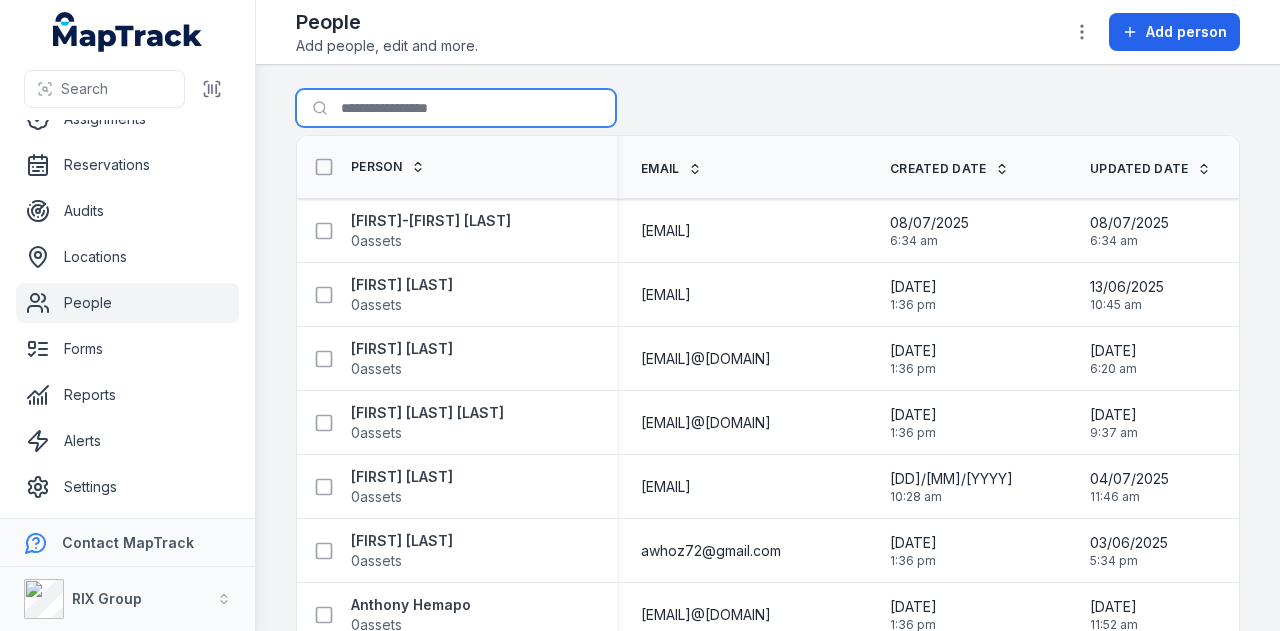 click on "Search for  people" at bounding box center [456, 108] 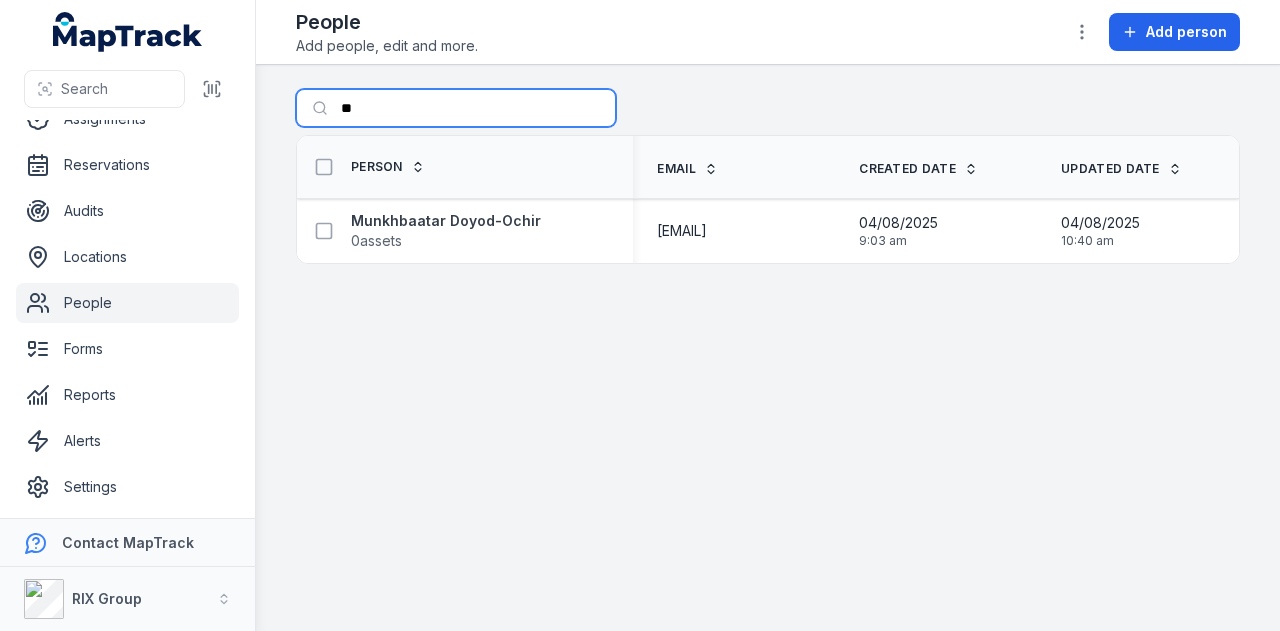 type on "*" 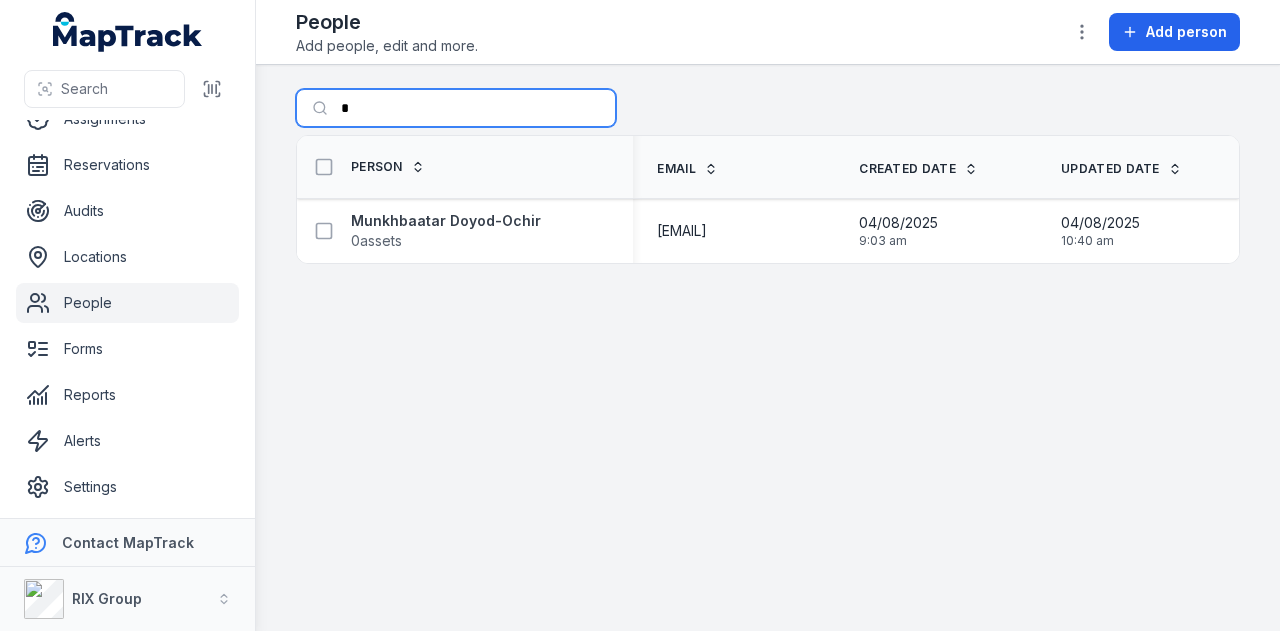 type 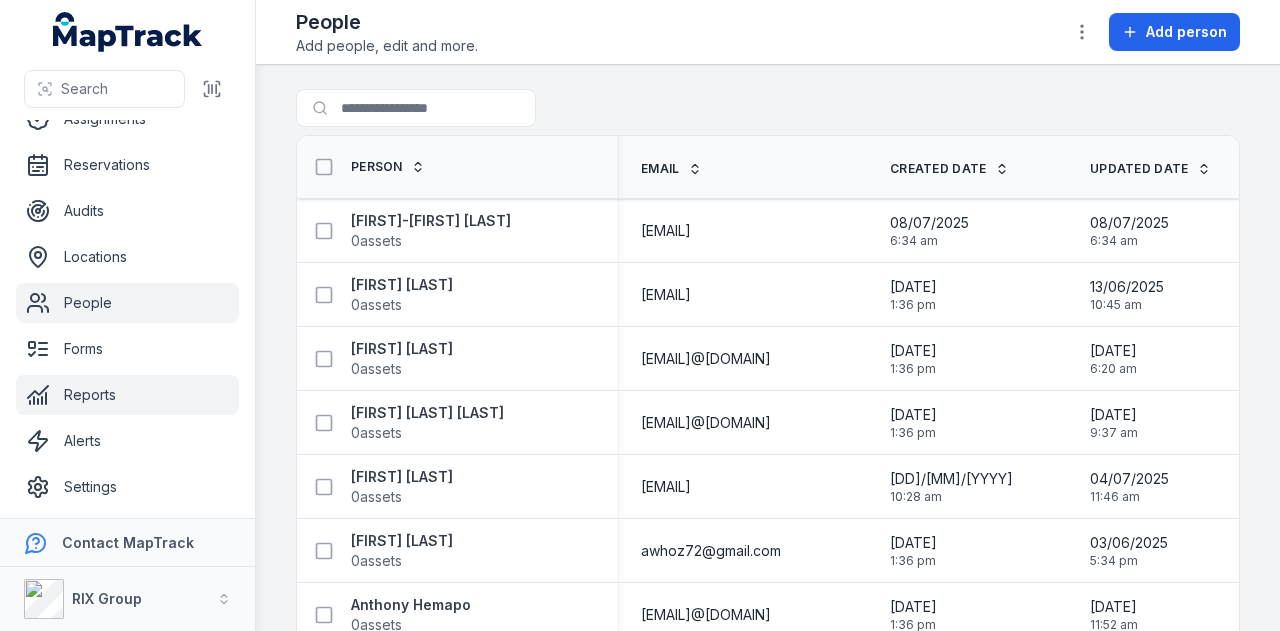 click on "Reports" at bounding box center (127, 395) 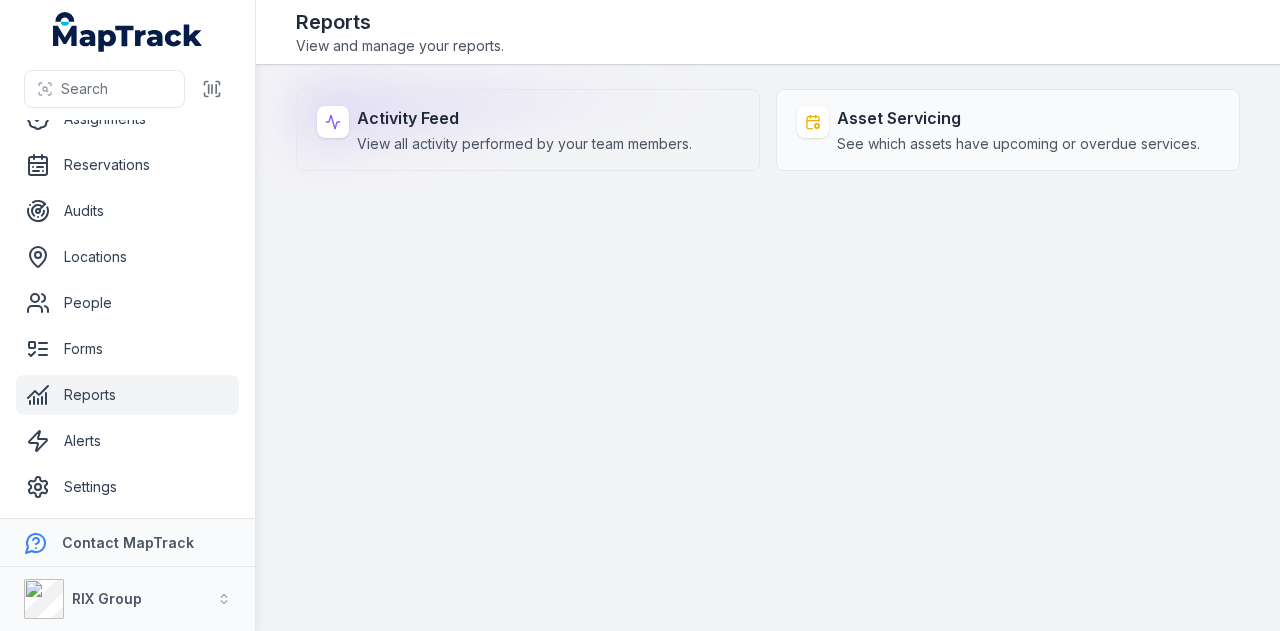 click on "Activity Feed View all activity performed by your team members." at bounding box center [528, 130] 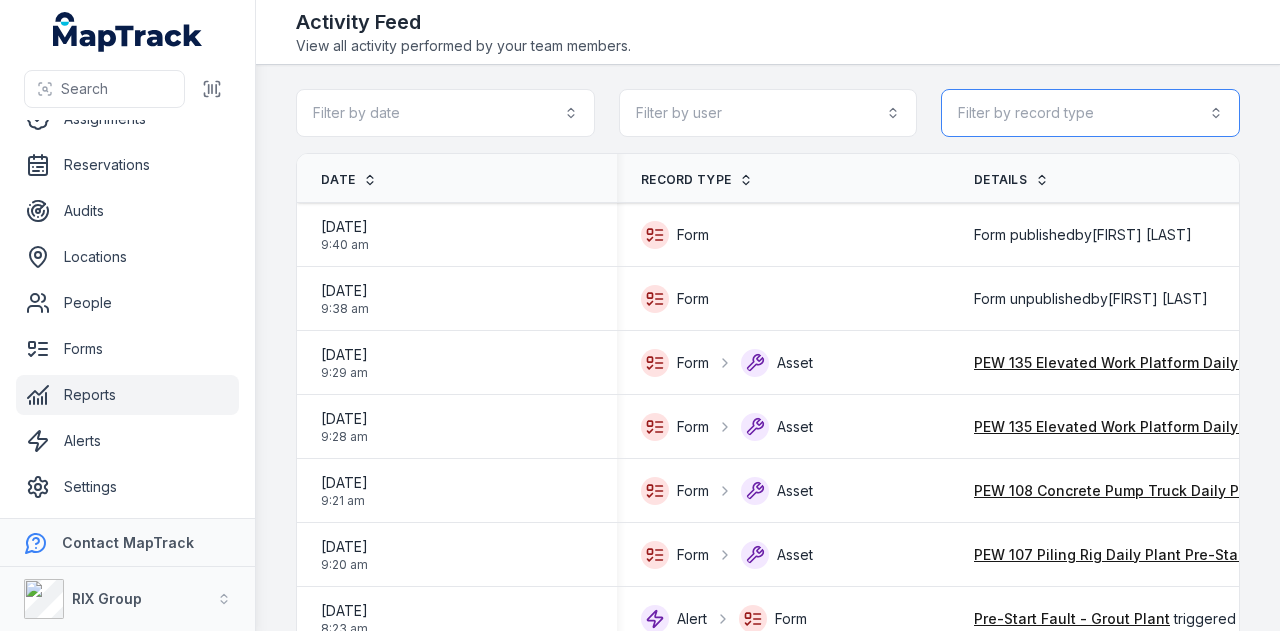 click on "Filter by record type" at bounding box center (1090, 113) 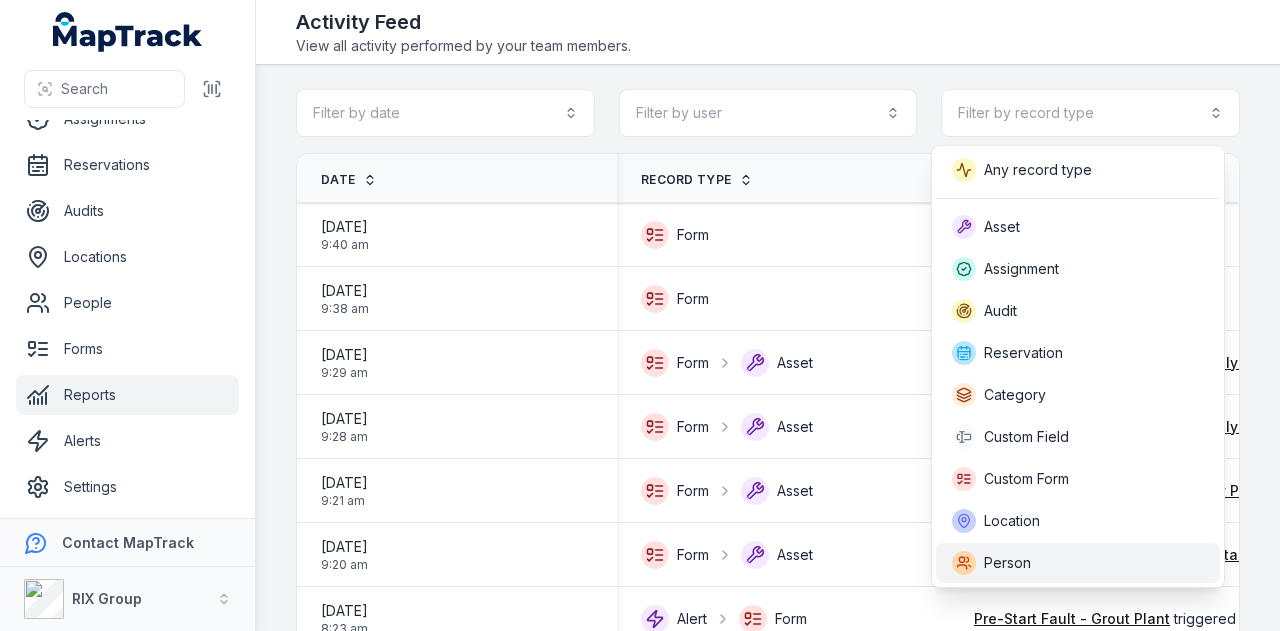 click on "Person" at bounding box center (1078, 563) 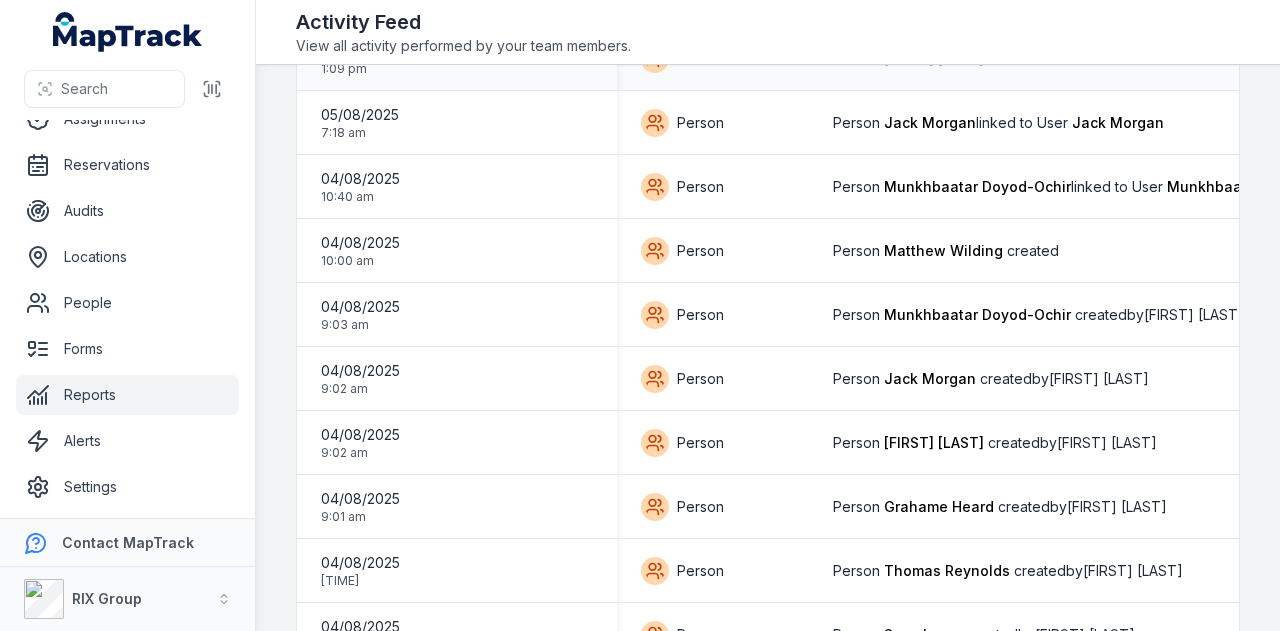 scroll, scrollTop: 305, scrollLeft: 0, axis: vertical 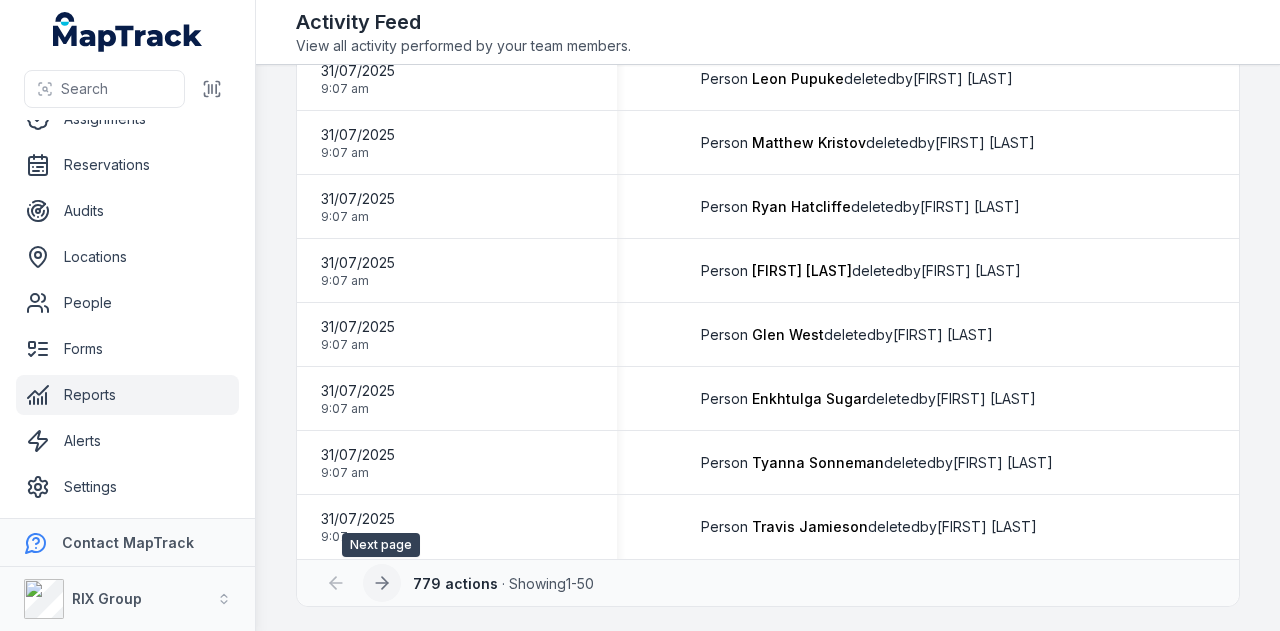 click 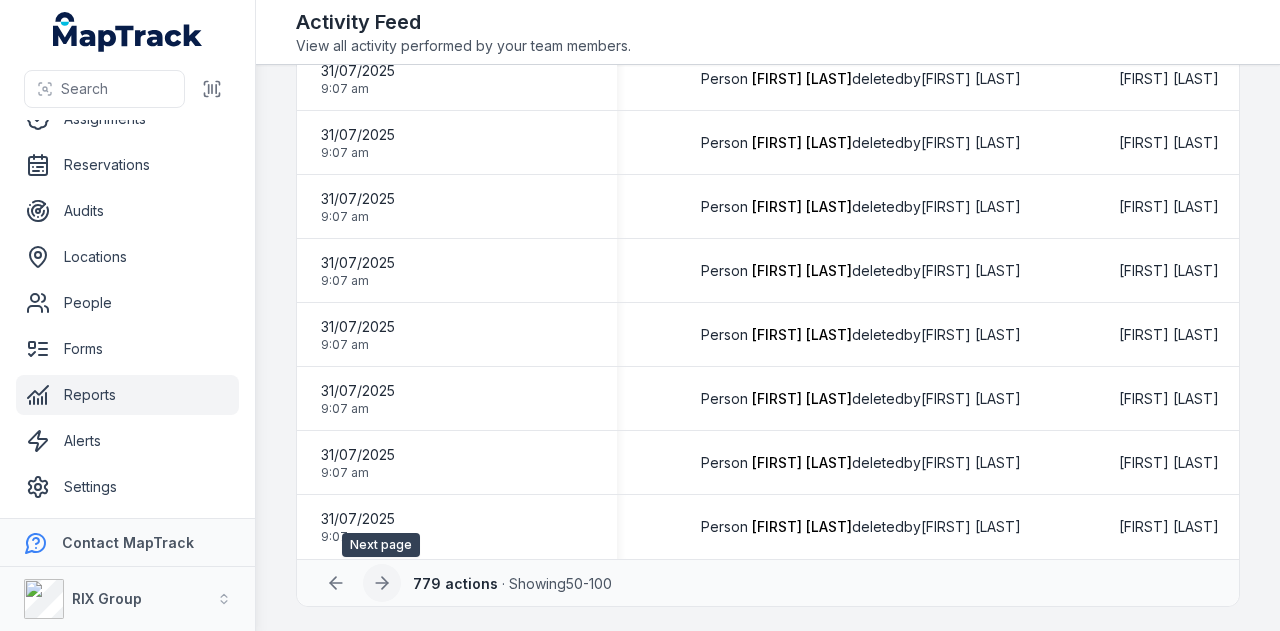 click 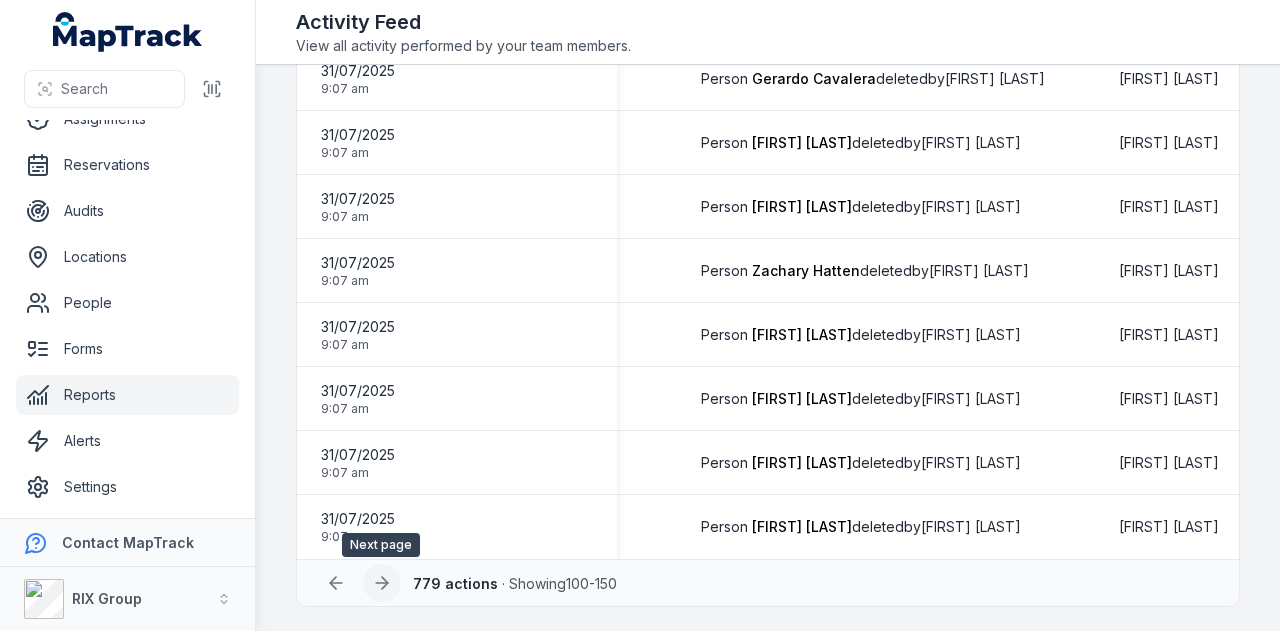 click 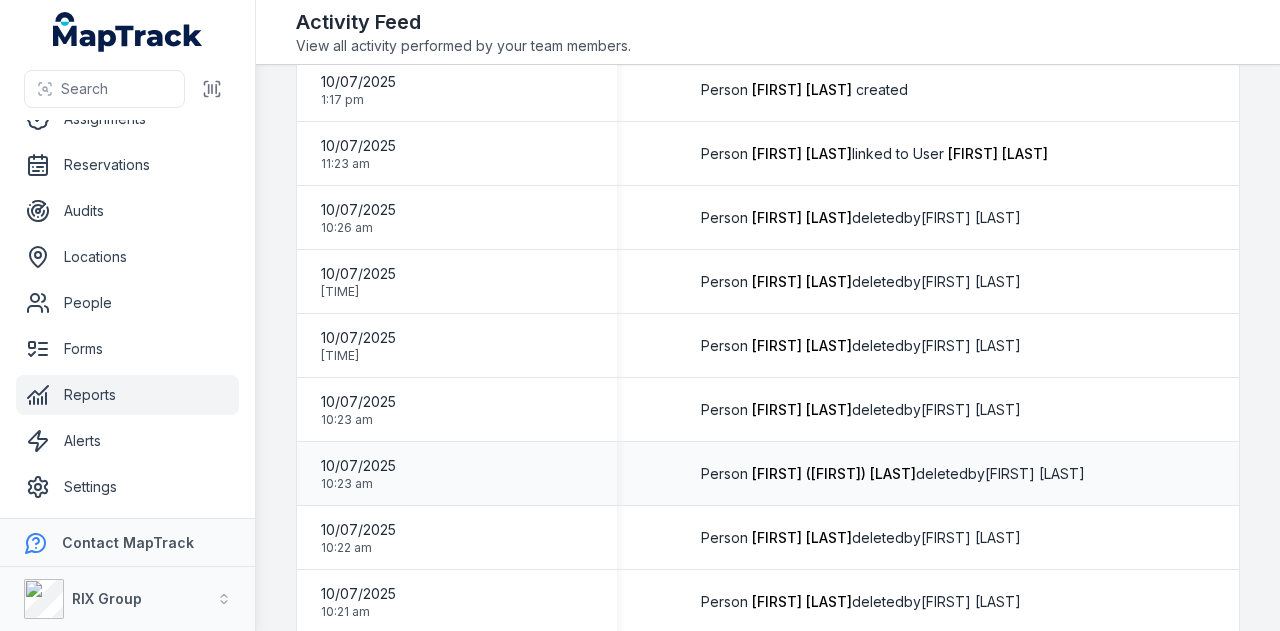 scroll, scrollTop: 2849, scrollLeft: 0, axis: vertical 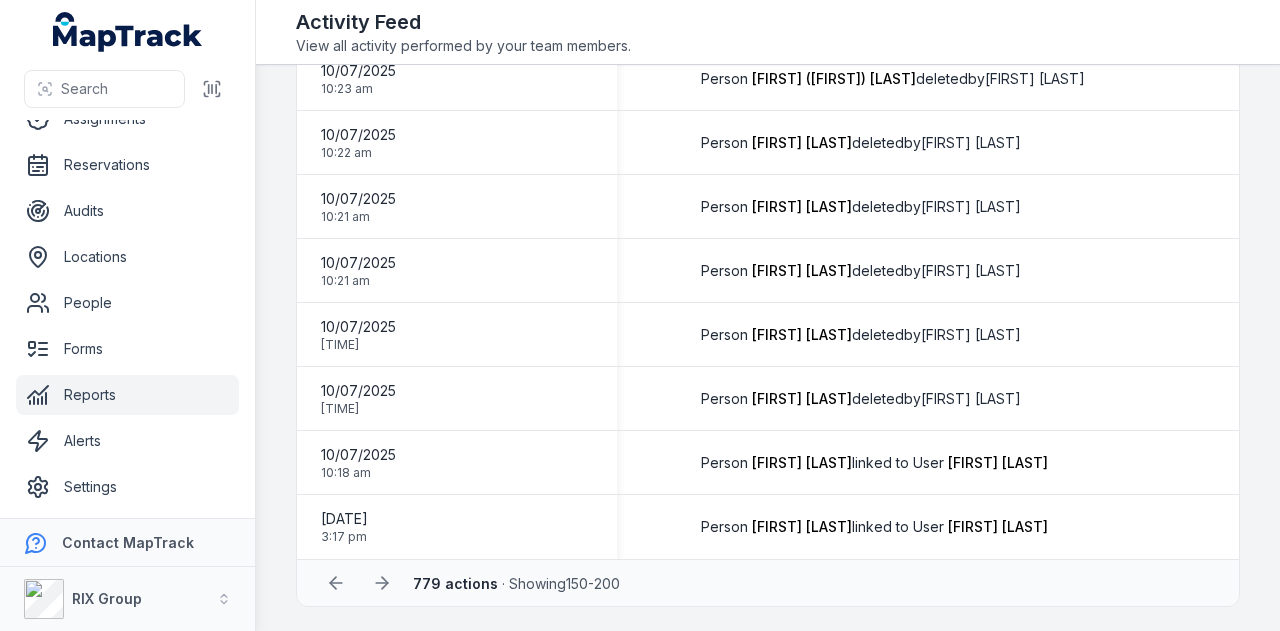 click on "Reports" at bounding box center (127, 395) 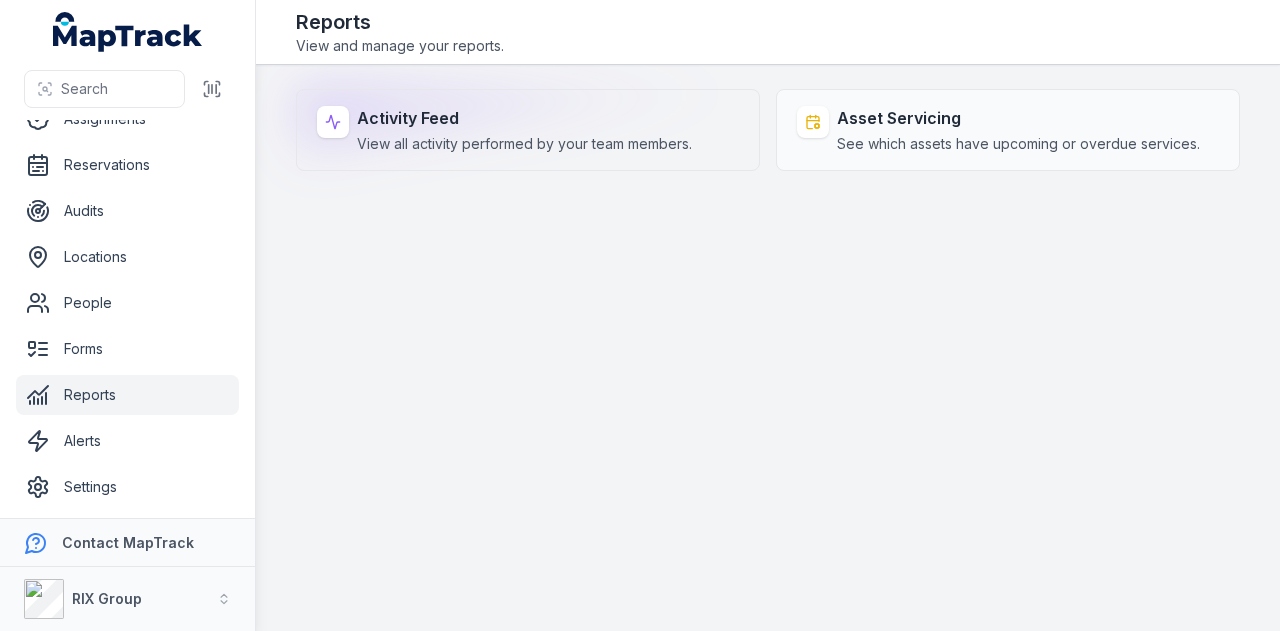 click on "View all activity performed by your team members." at bounding box center (524, 144) 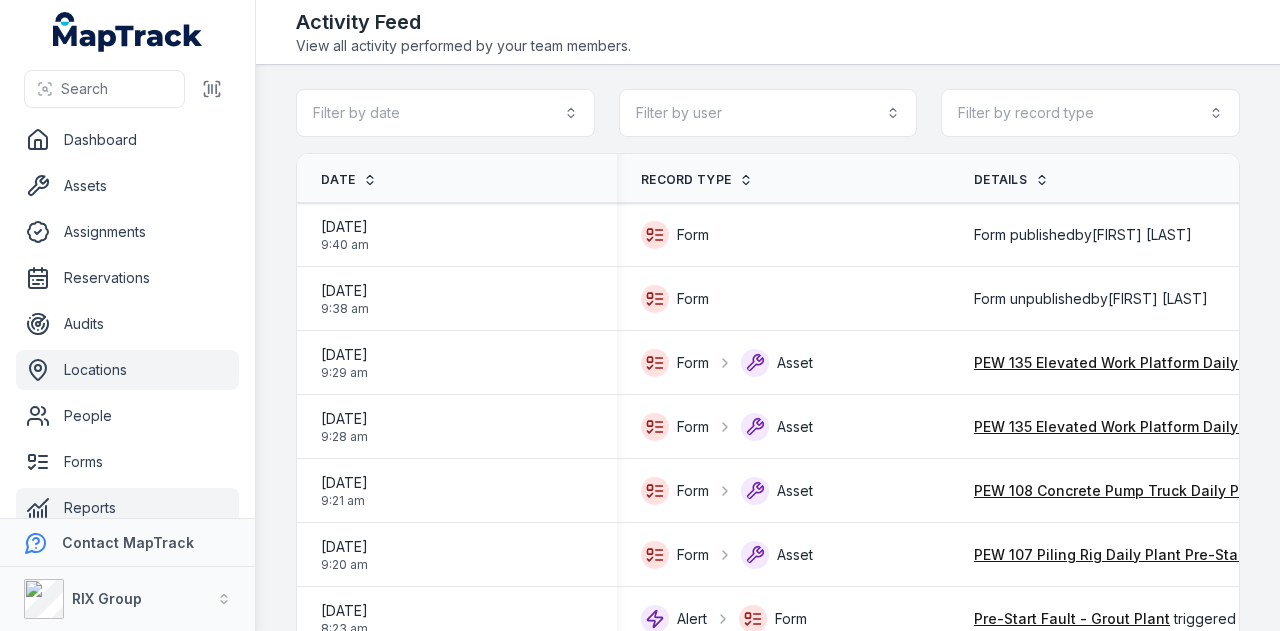 scroll, scrollTop: 0, scrollLeft: 0, axis: both 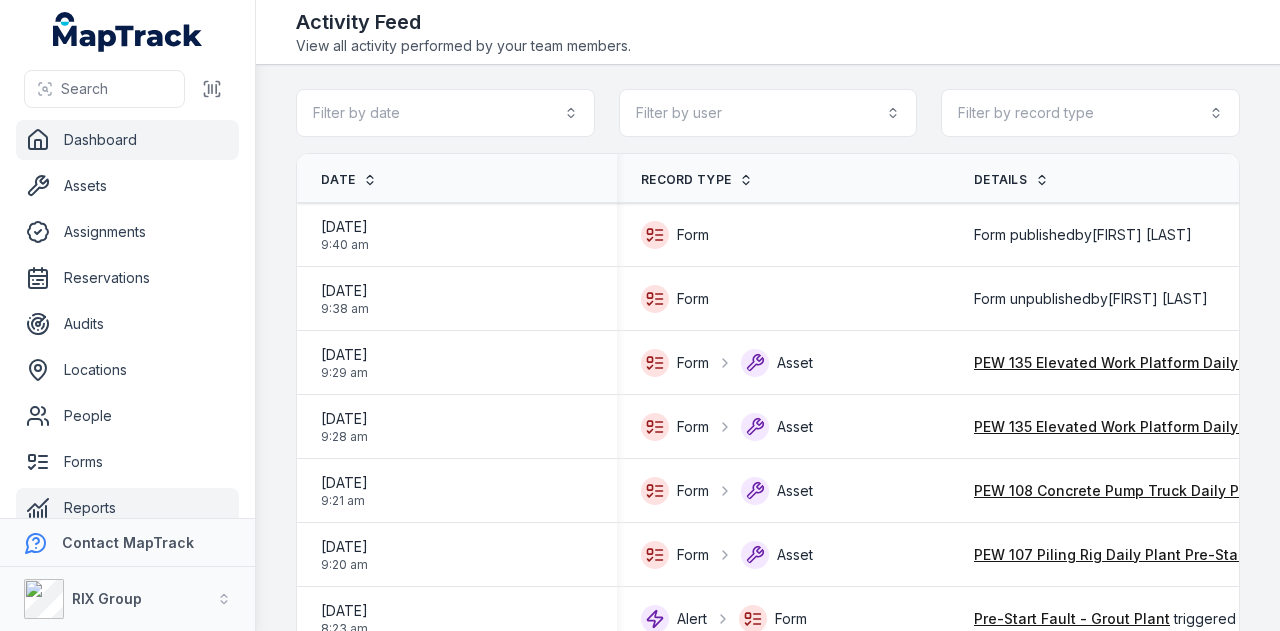 click on "Dashboard" at bounding box center (127, 140) 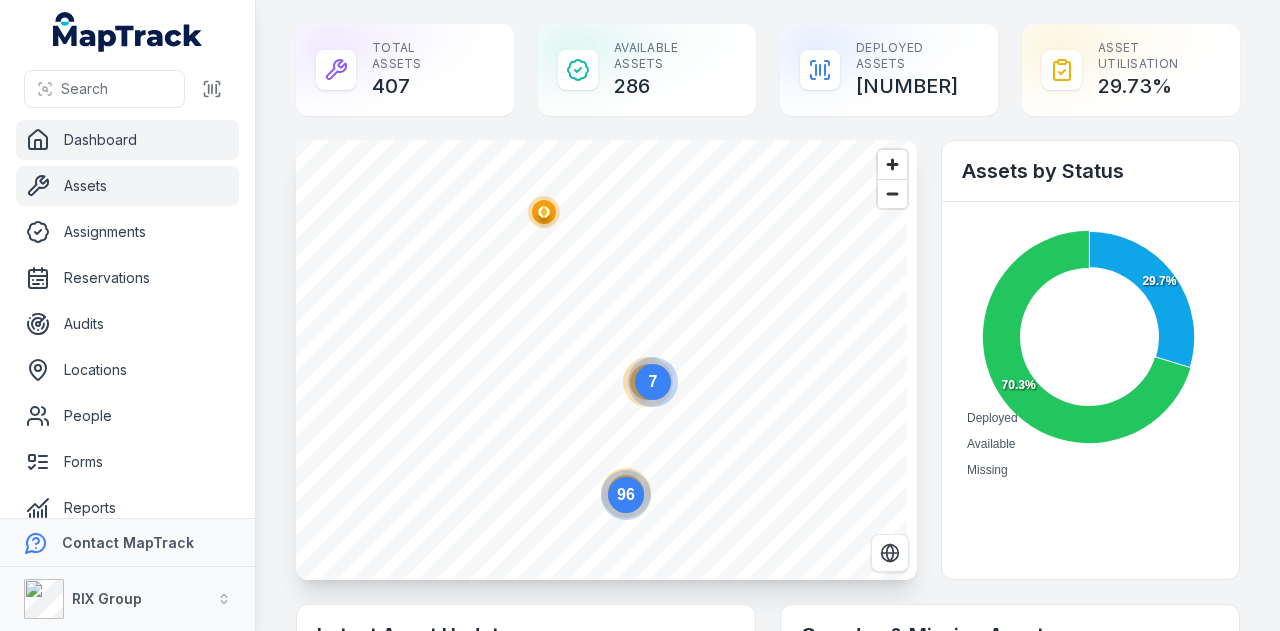 click on "Assets" at bounding box center (127, 186) 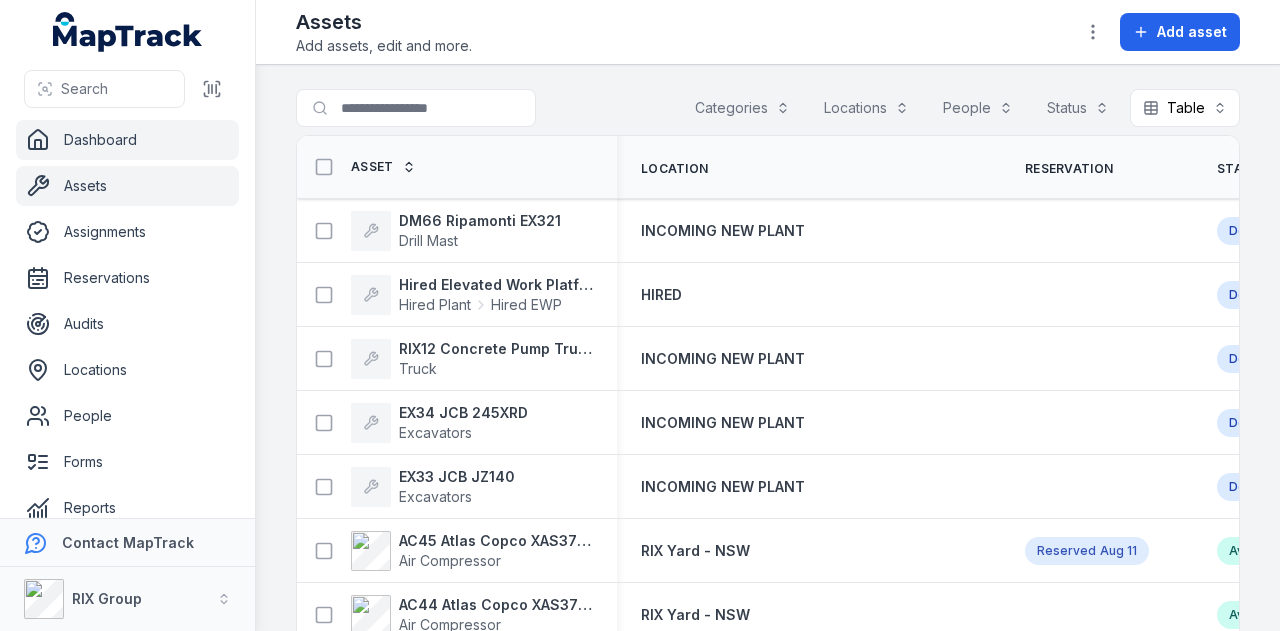 click on "Dashboard" at bounding box center [127, 140] 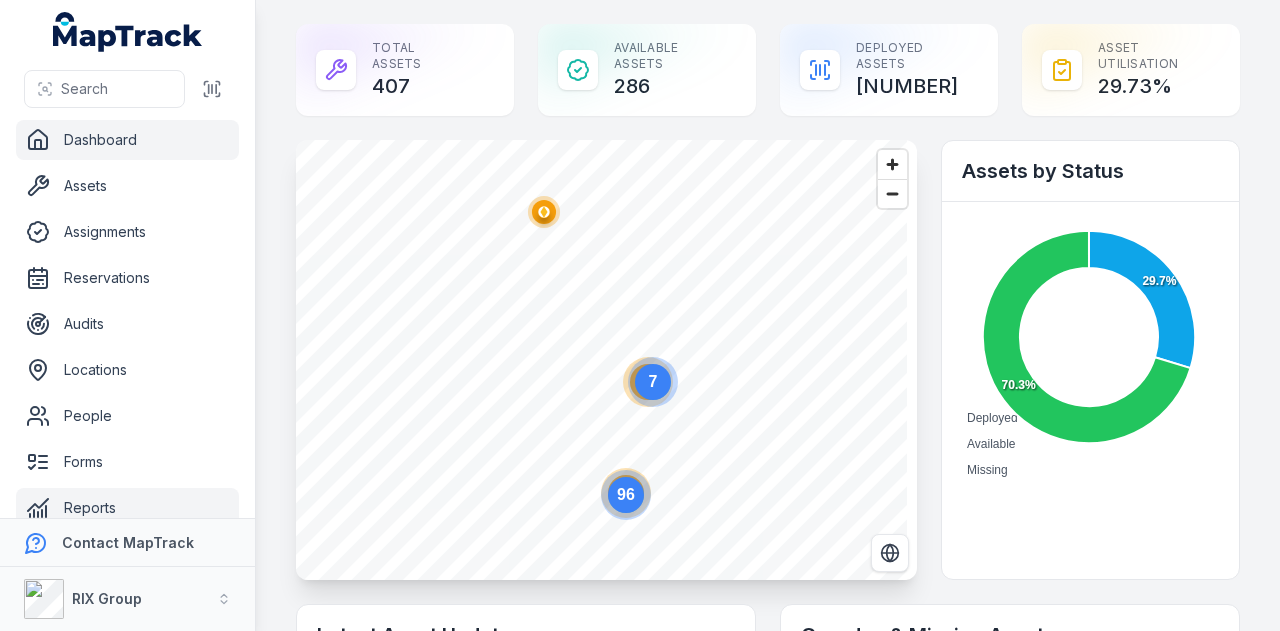 click on "Reports" at bounding box center [127, 508] 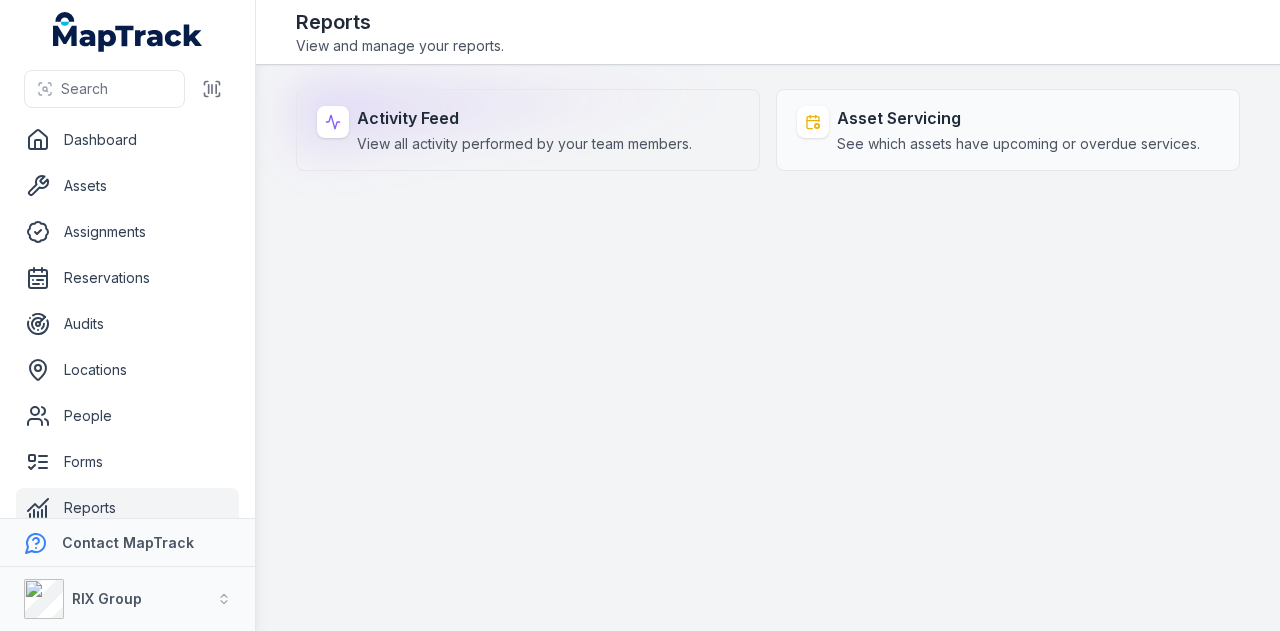 click on "View all activity performed by your team members." at bounding box center (524, 144) 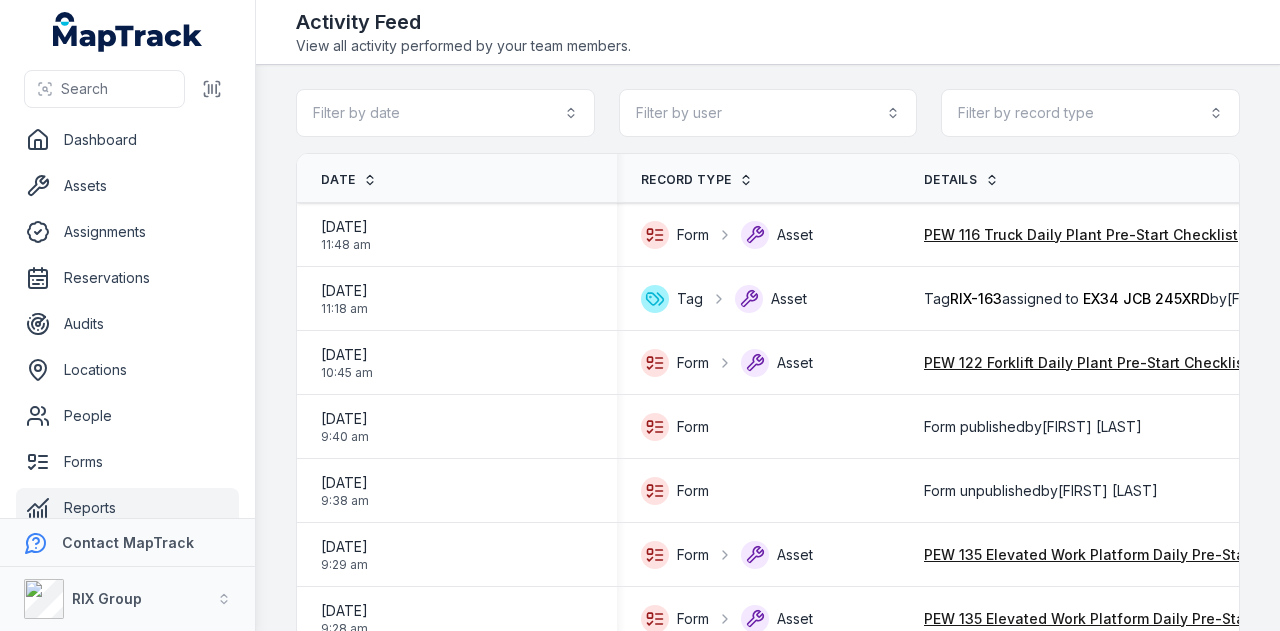 scroll, scrollTop: 0, scrollLeft: 0, axis: both 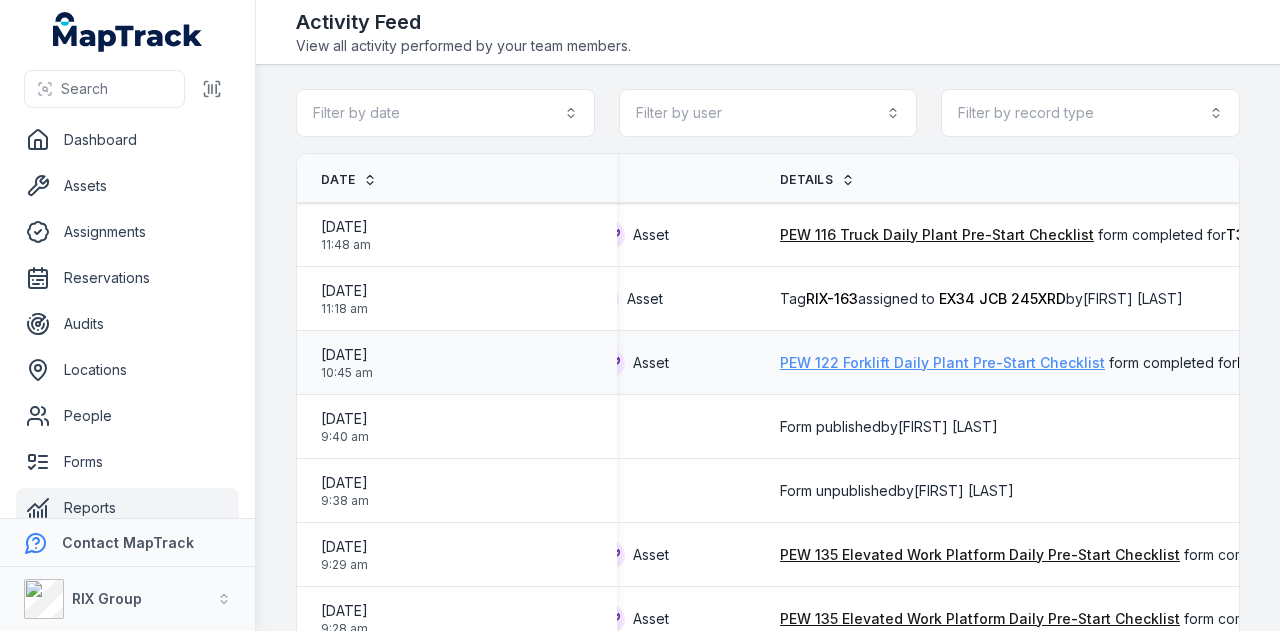 click on "PEW 122 Forklift Daily Plant Pre-Start Checklist" at bounding box center [942, 363] 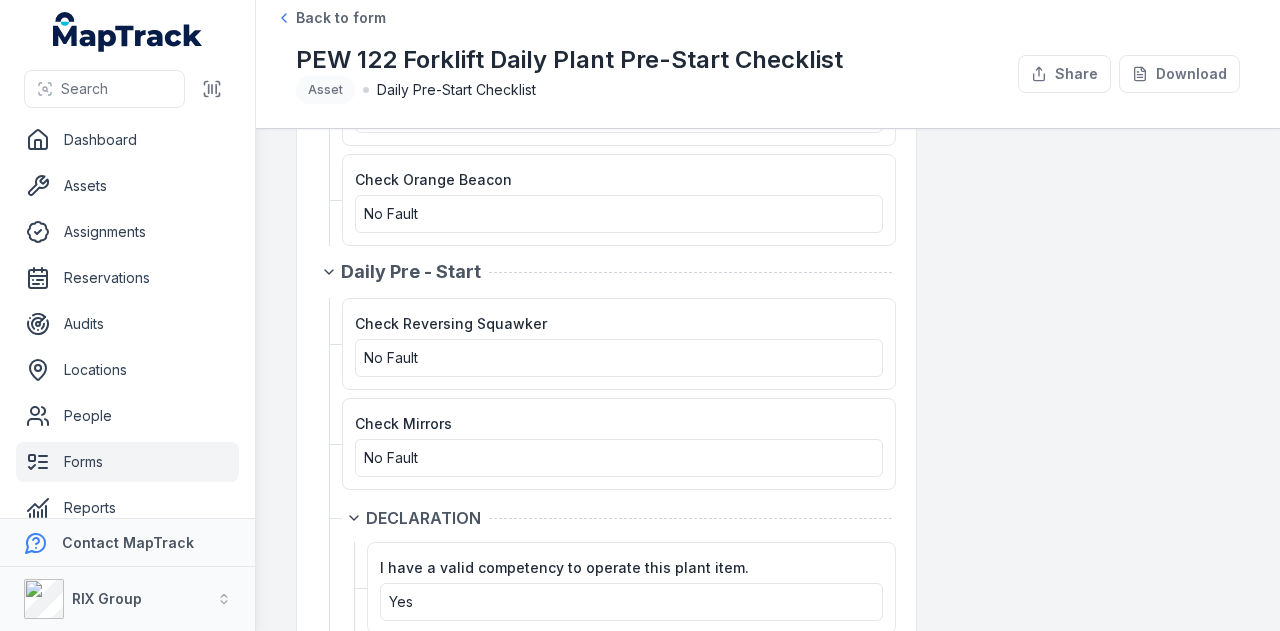 scroll, scrollTop: 3076, scrollLeft: 0, axis: vertical 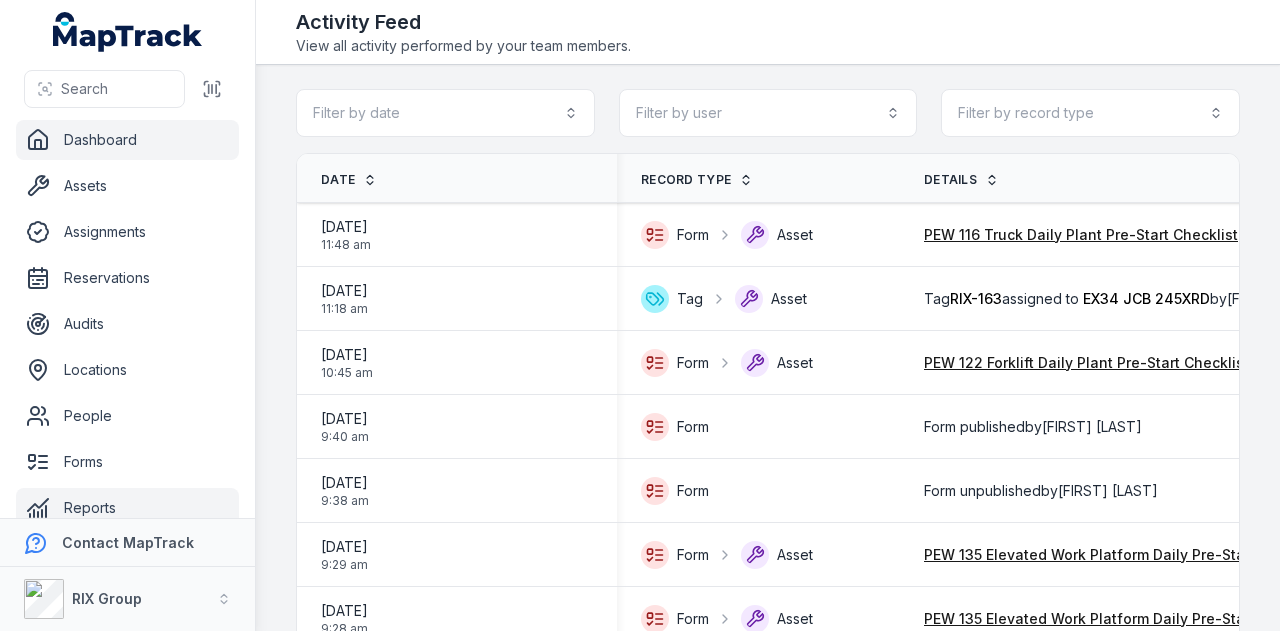 click on "Dashboard" at bounding box center [127, 140] 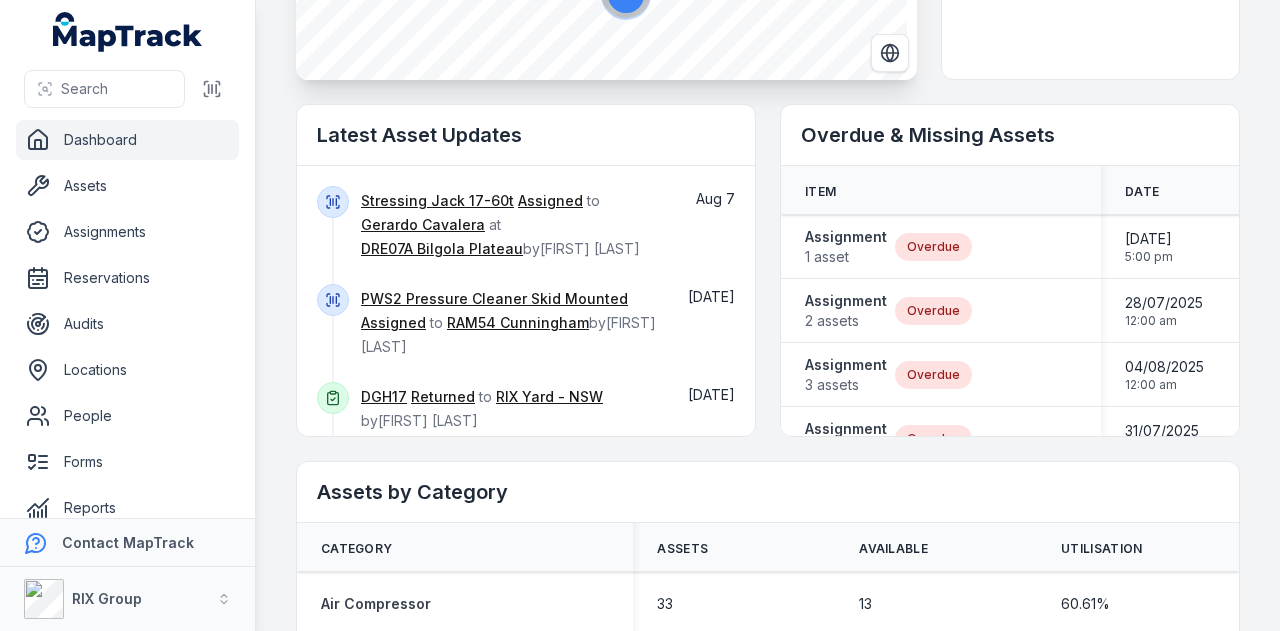 scroll, scrollTop: 500, scrollLeft: 0, axis: vertical 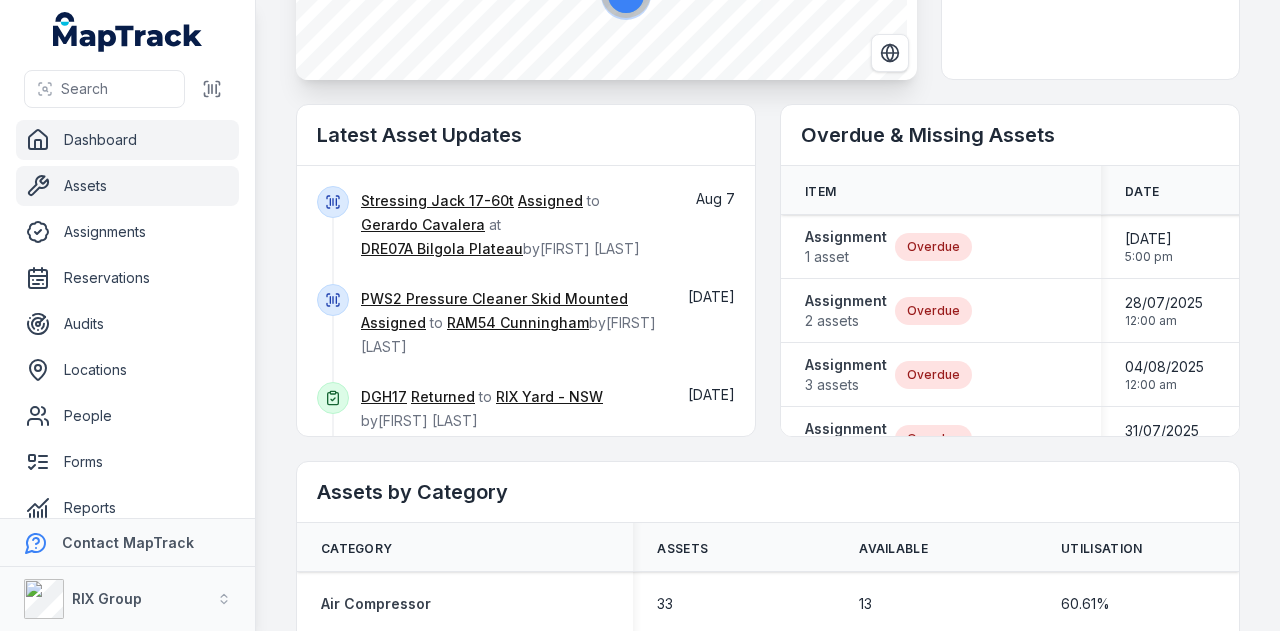click on "Assets" at bounding box center (127, 186) 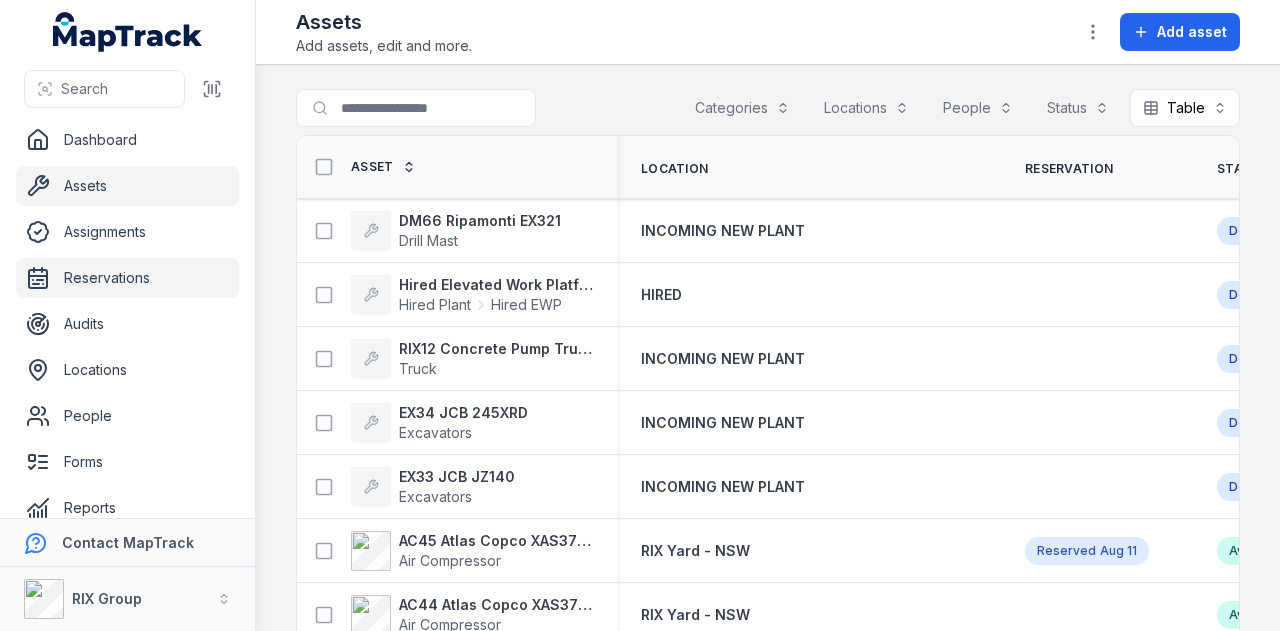 click on "Reservations" at bounding box center (127, 278) 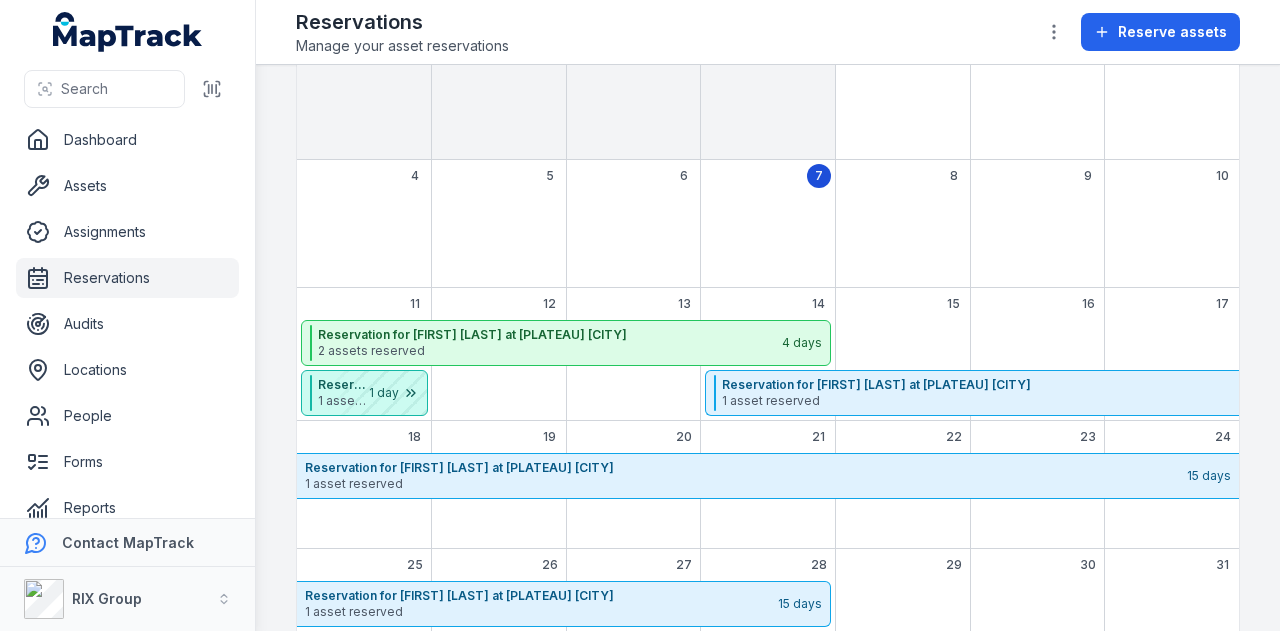 scroll, scrollTop: 268, scrollLeft: 0, axis: vertical 